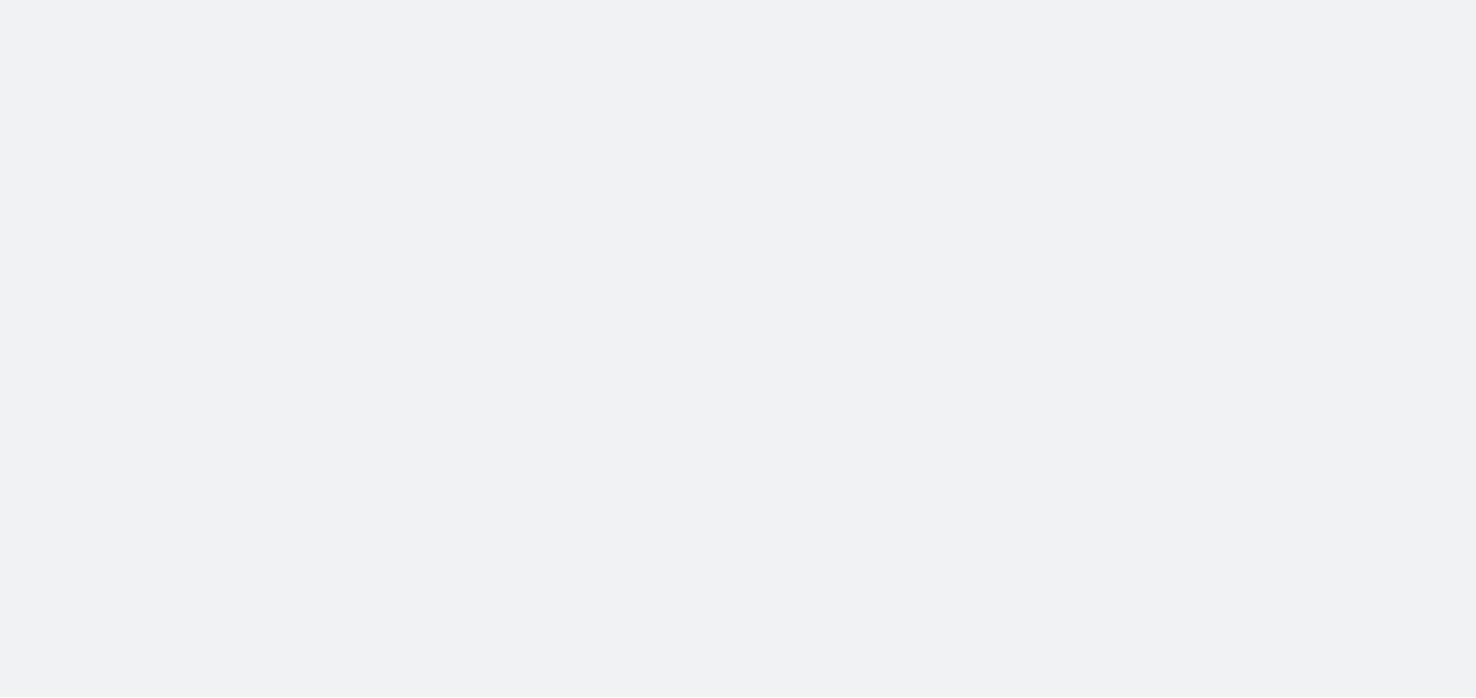 scroll, scrollTop: 0, scrollLeft: 0, axis: both 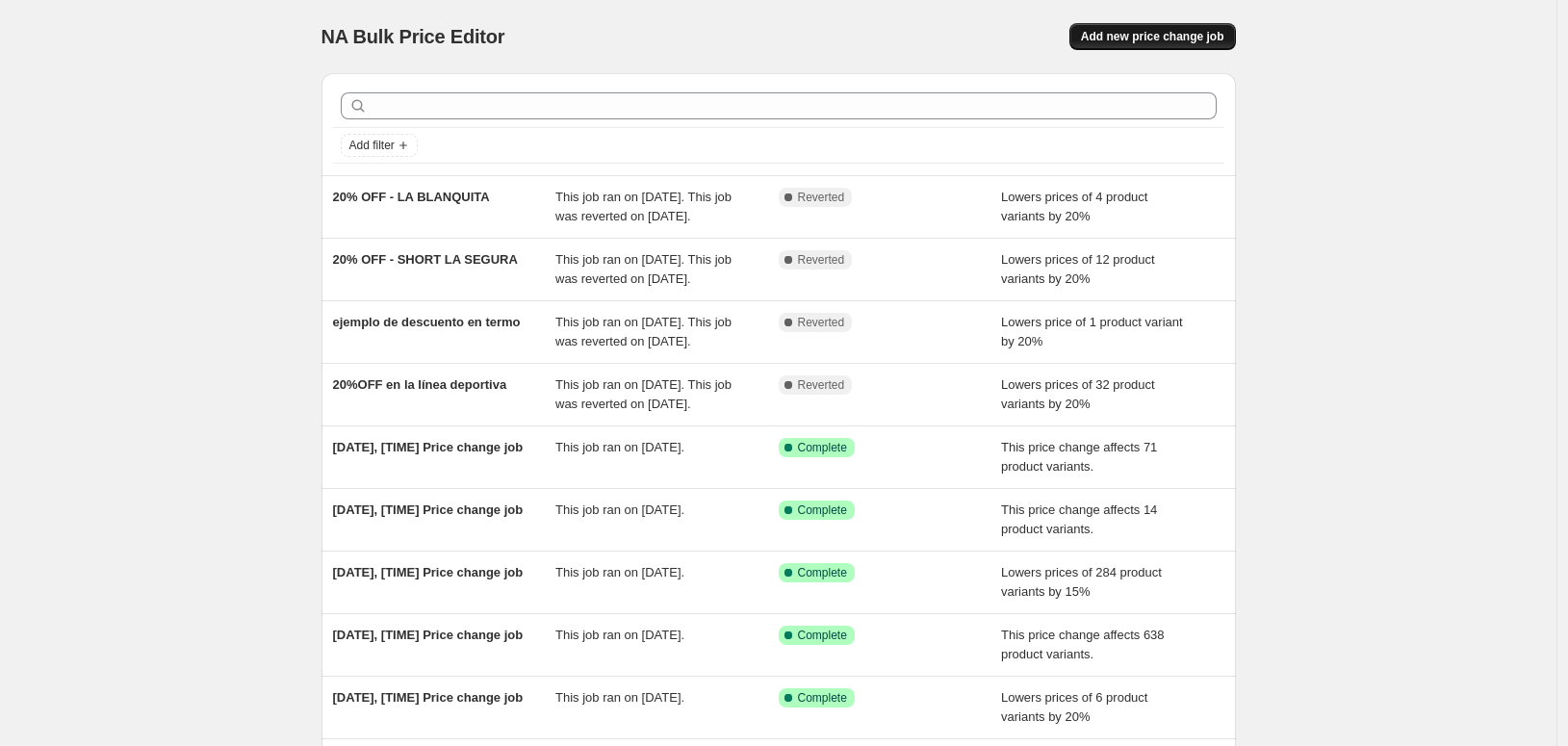 click on "Add new price change job" at bounding box center [1152, 37] 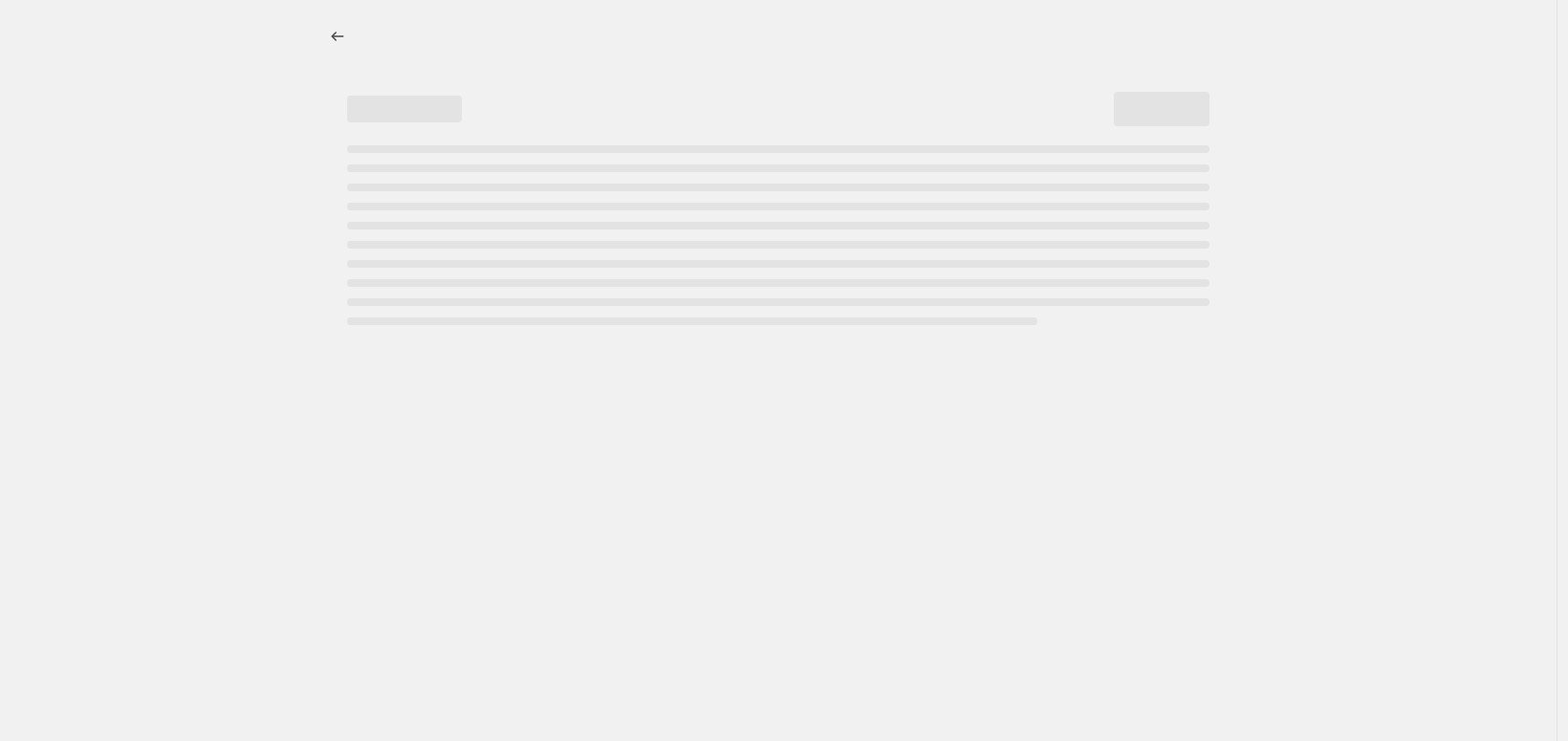 select on "percentage" 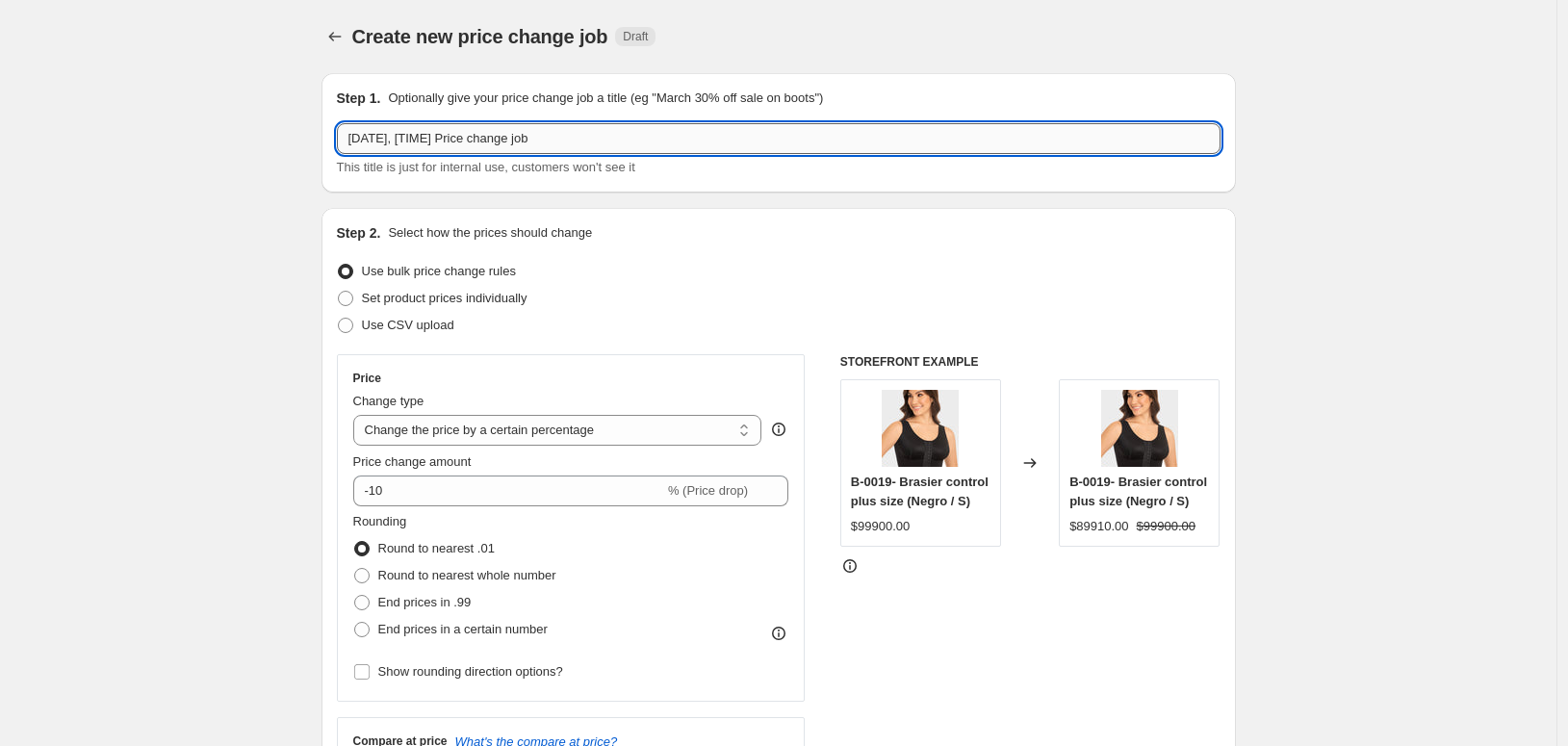 click on "[DATE], [TIME] Price change job" at bounding box center (779, 139) 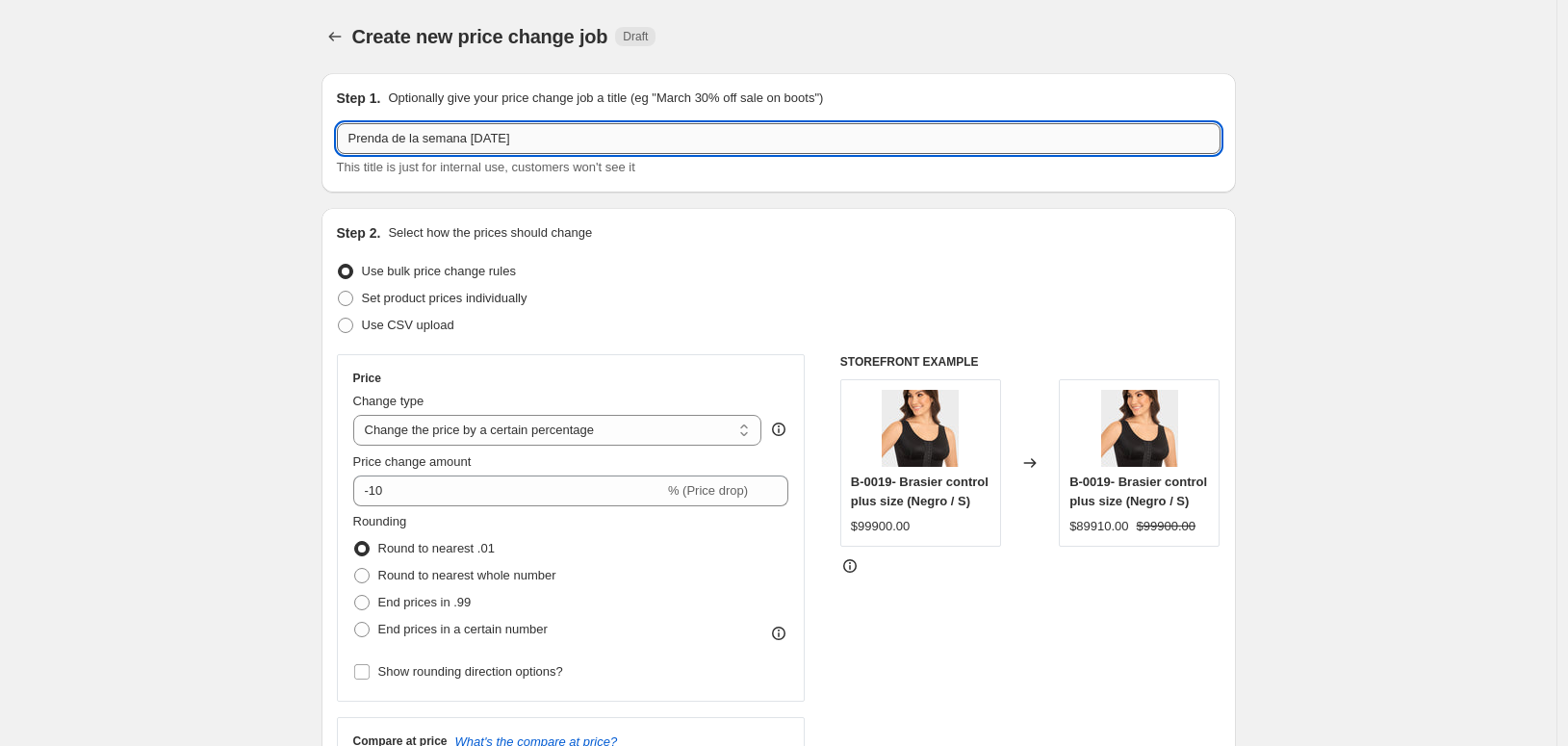 drag, startPoint x: 436, startPoint y: 167, endPoint x: 427, endPoint y: 160, distance: 11.401754 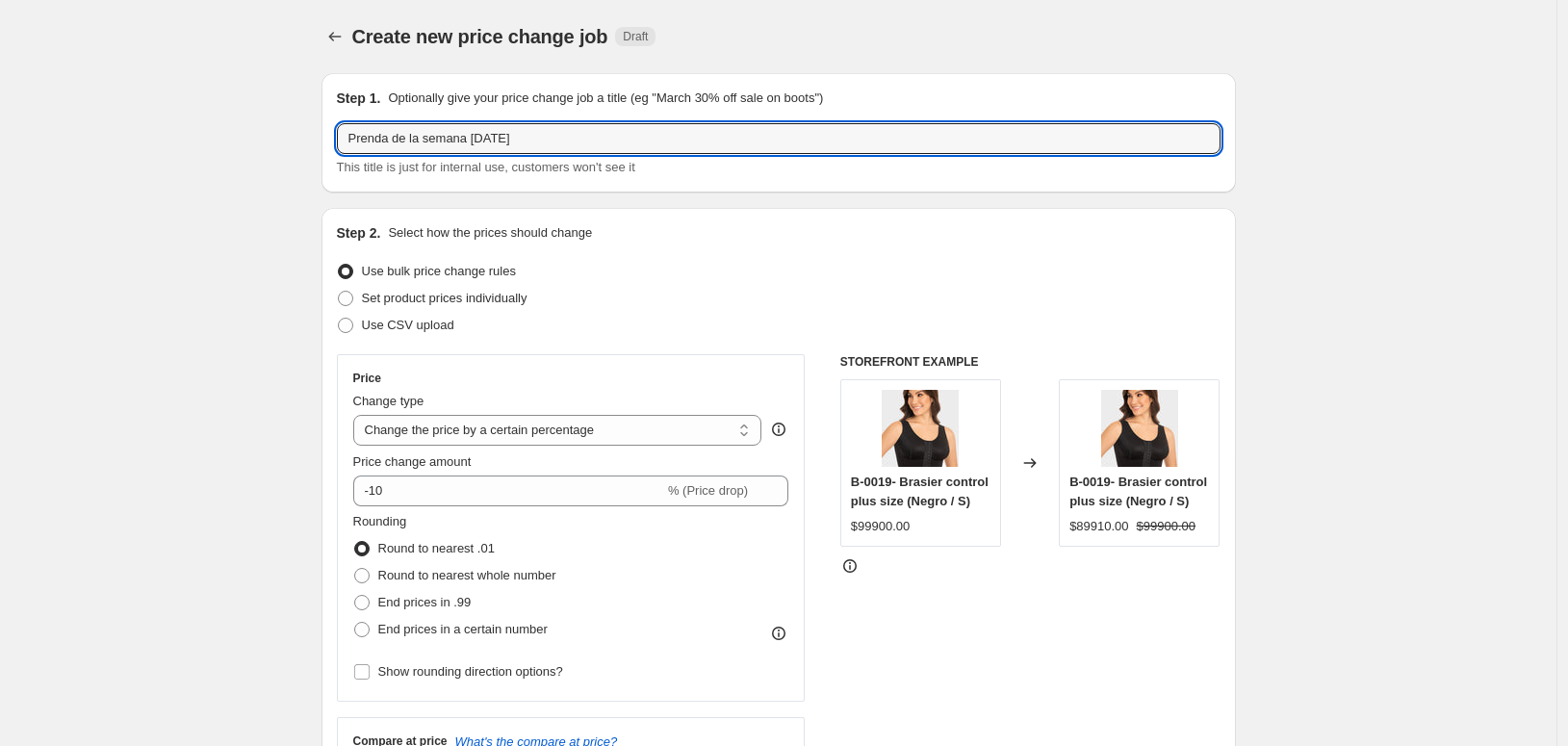 scroll, scrollTop: 107, scrollLeft: 0, axis: vertical 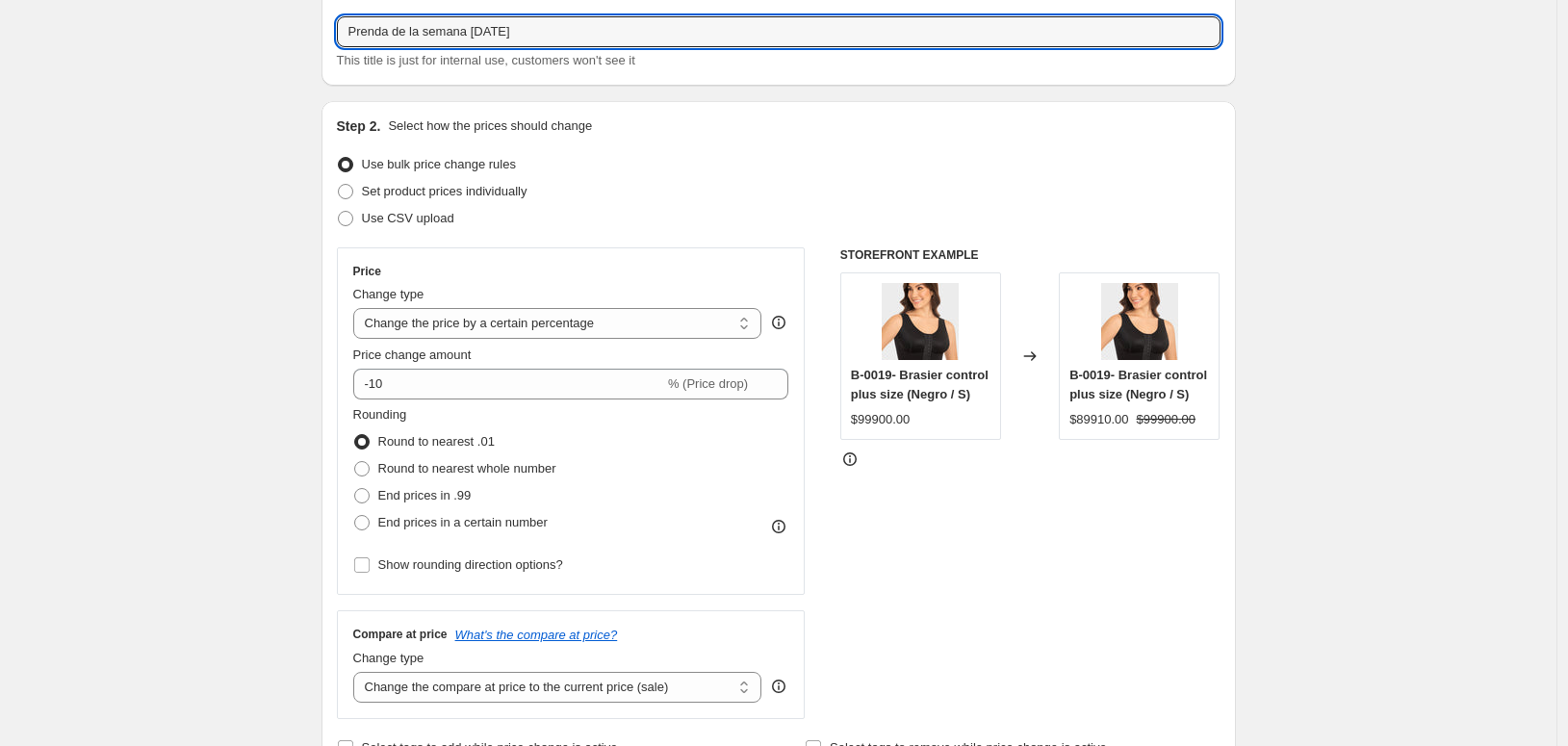type on "Prenda de la semana [DATE]" 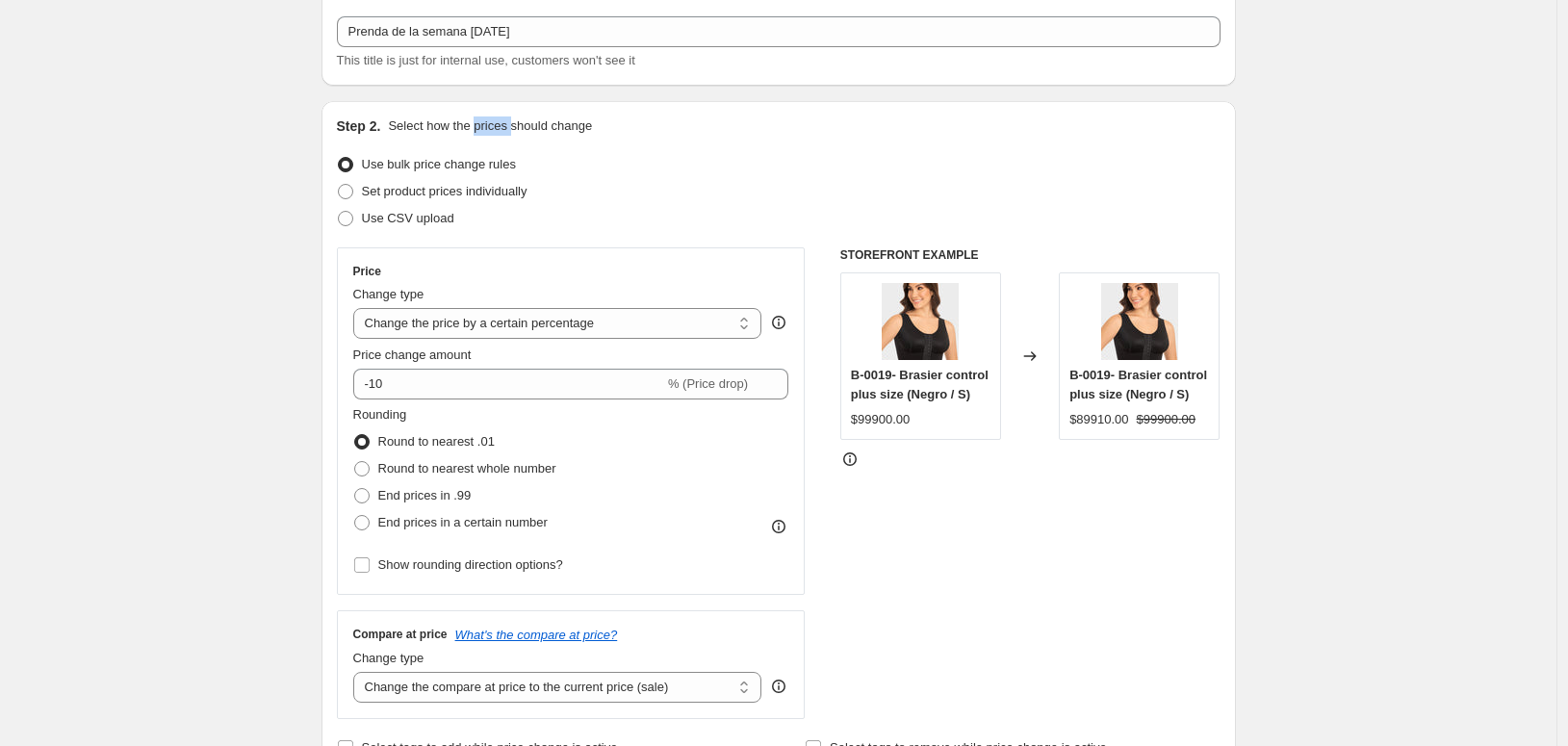 click on "Select how the prices should change" at bounding box center (490, 126) 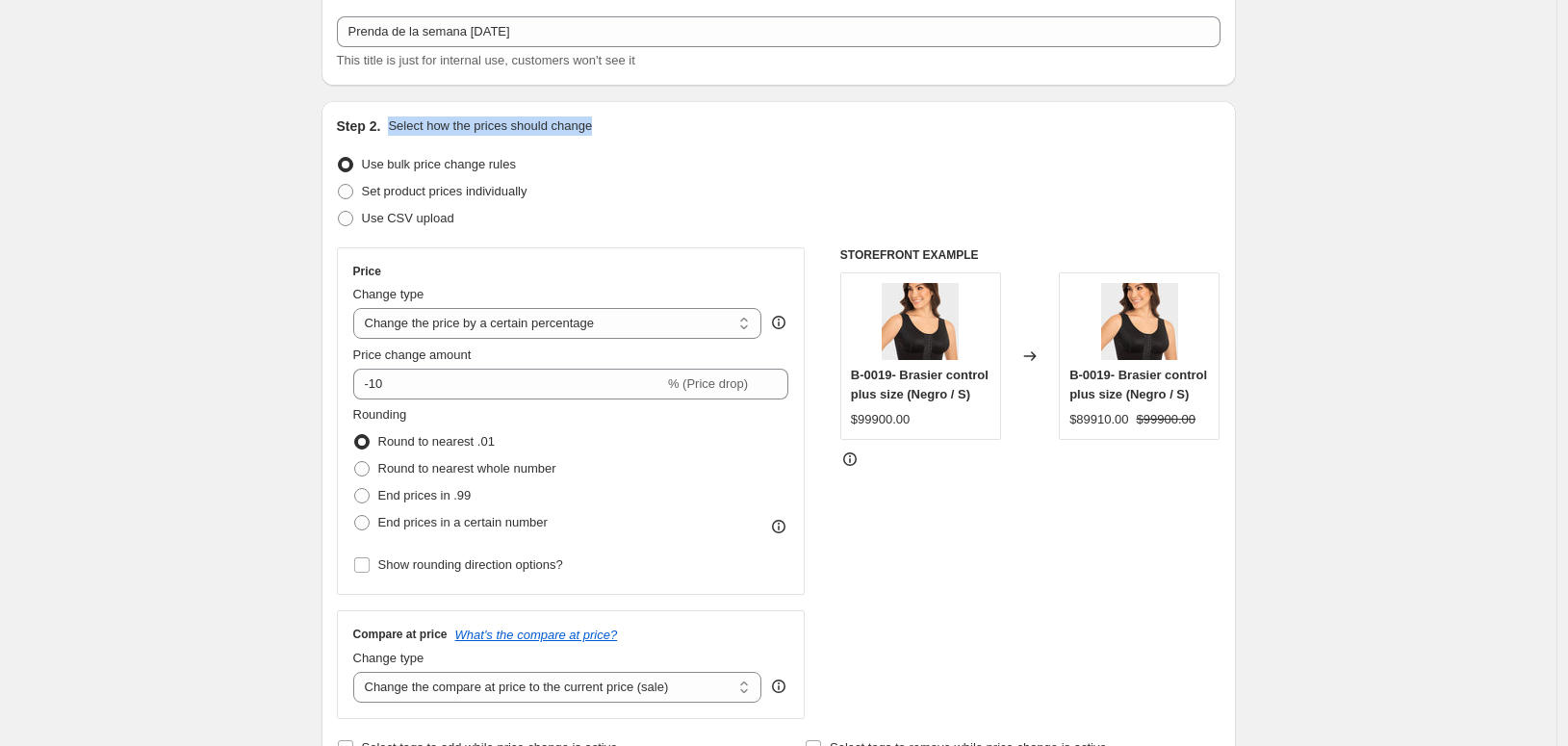 click on "Select how the prices should change" at bounding box center [490, 126] 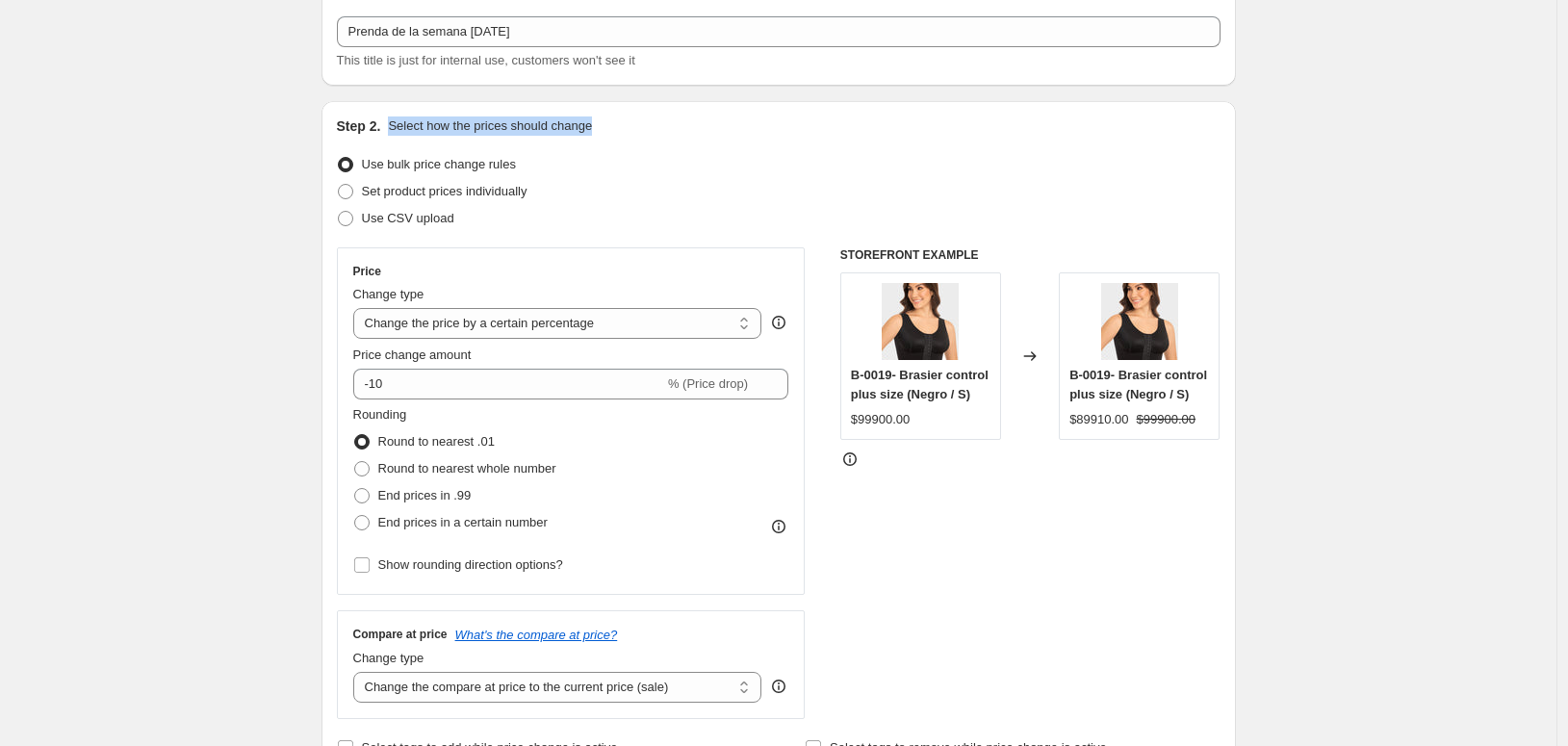 click on "Select how the prices should change" at bounding box center (490, 126) 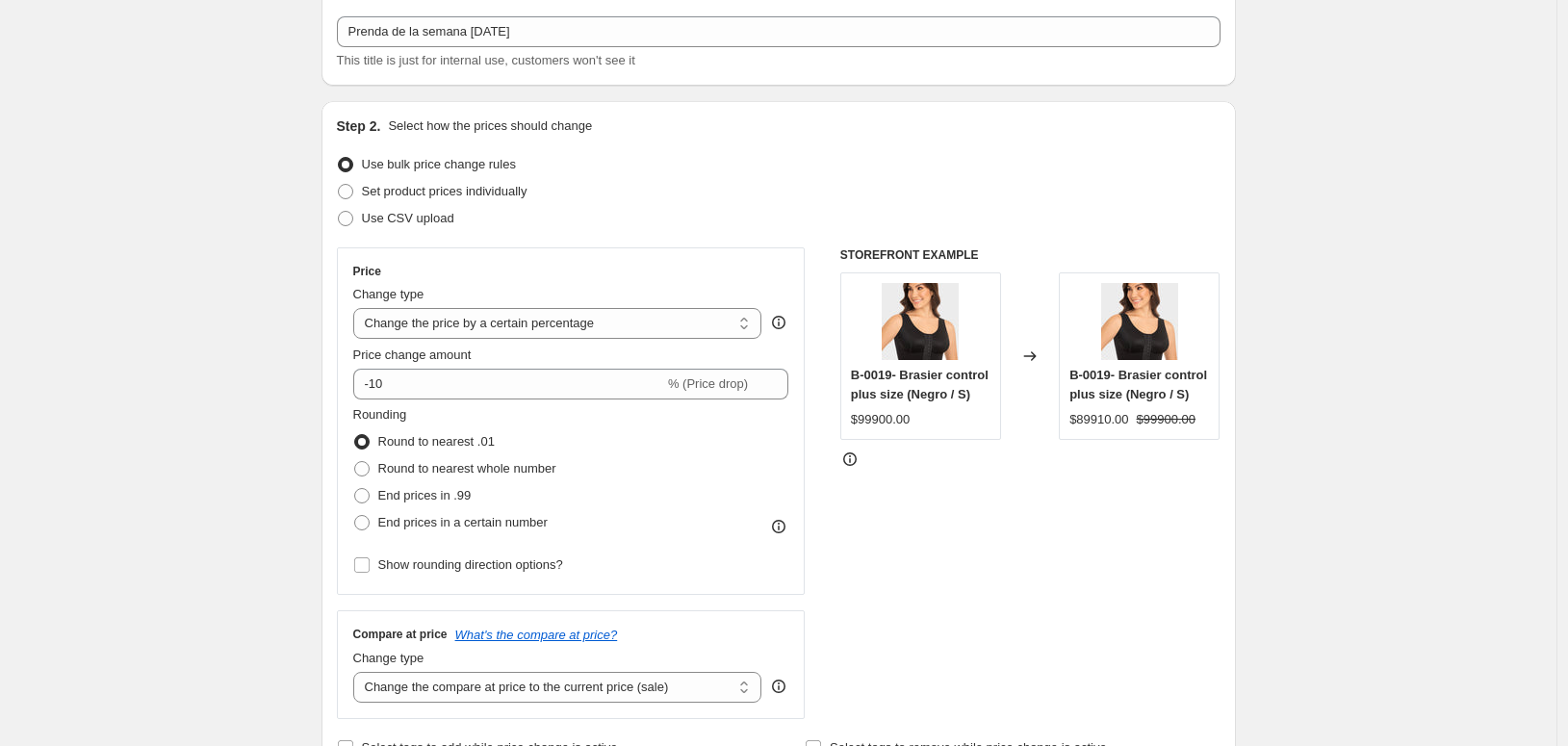 click on "Step 2. Select how the prices should change Use bulk price change rules Set product prices individually Use CSV upload Price Change type Change the price to a certain amount Change the price by a certain amount Change the price by a certain percentage Change the price to the current compare at price (price before sale) Change the price by a certain amount relative to the compare at price Change the price by a certain percentage relative to the compare at price Don't change the price Change the price by a certain percentage relative to the cost per item Change price to certain cost margin Change the price by a certain percentage Price change amount -10 % (Price drop) Rounding Round to nearest .01 Round to nearest whole number End prices in .99 End prices in a certain number Show rounding direction options? Compare at price What's the compare at price? Change type Change the compare at price to the current price (sale) Change the compare at price to a certain amount Don't change the compare at price [PRICE]" at bounding box center [779, 439] 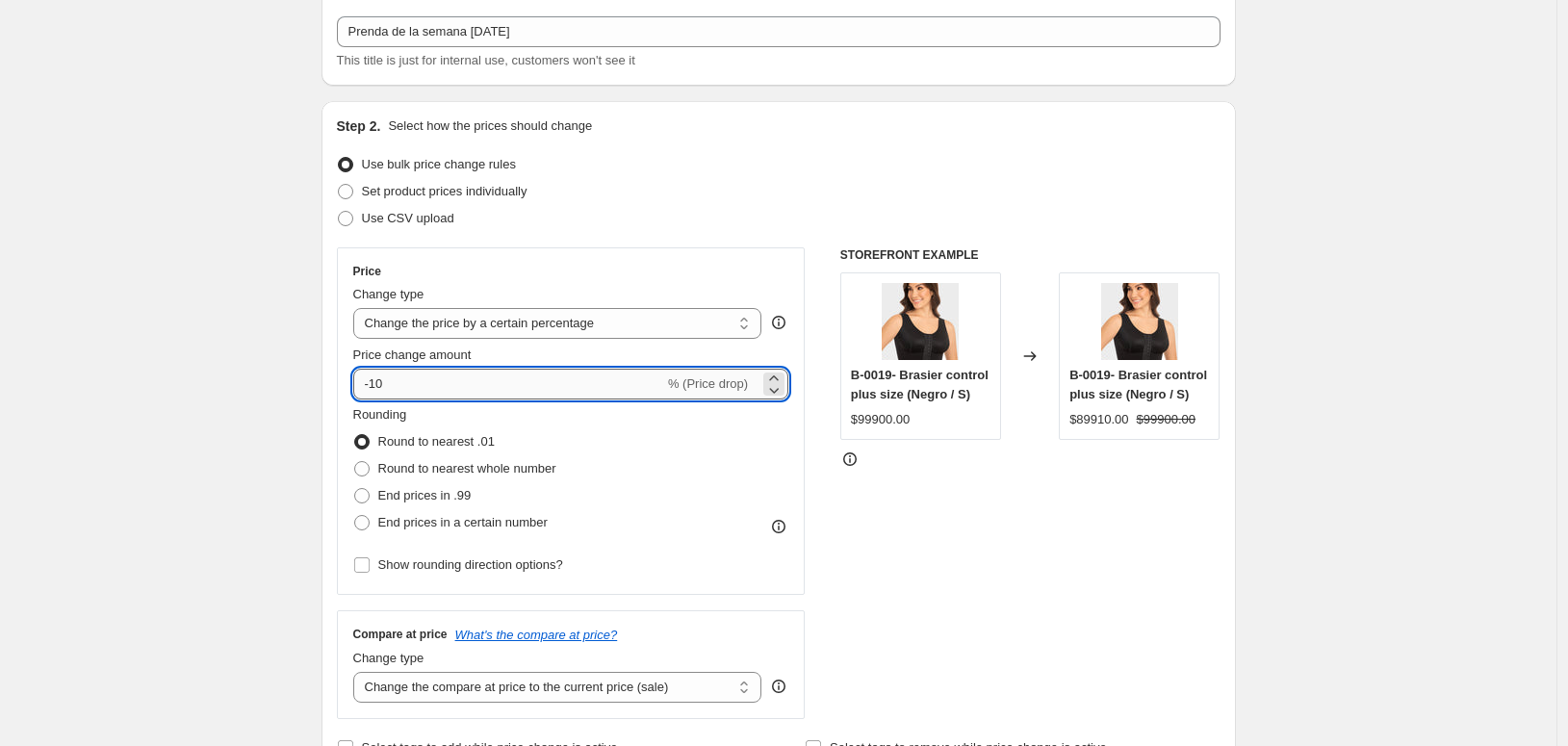 click on "-10" at bounding box center [508, 384] 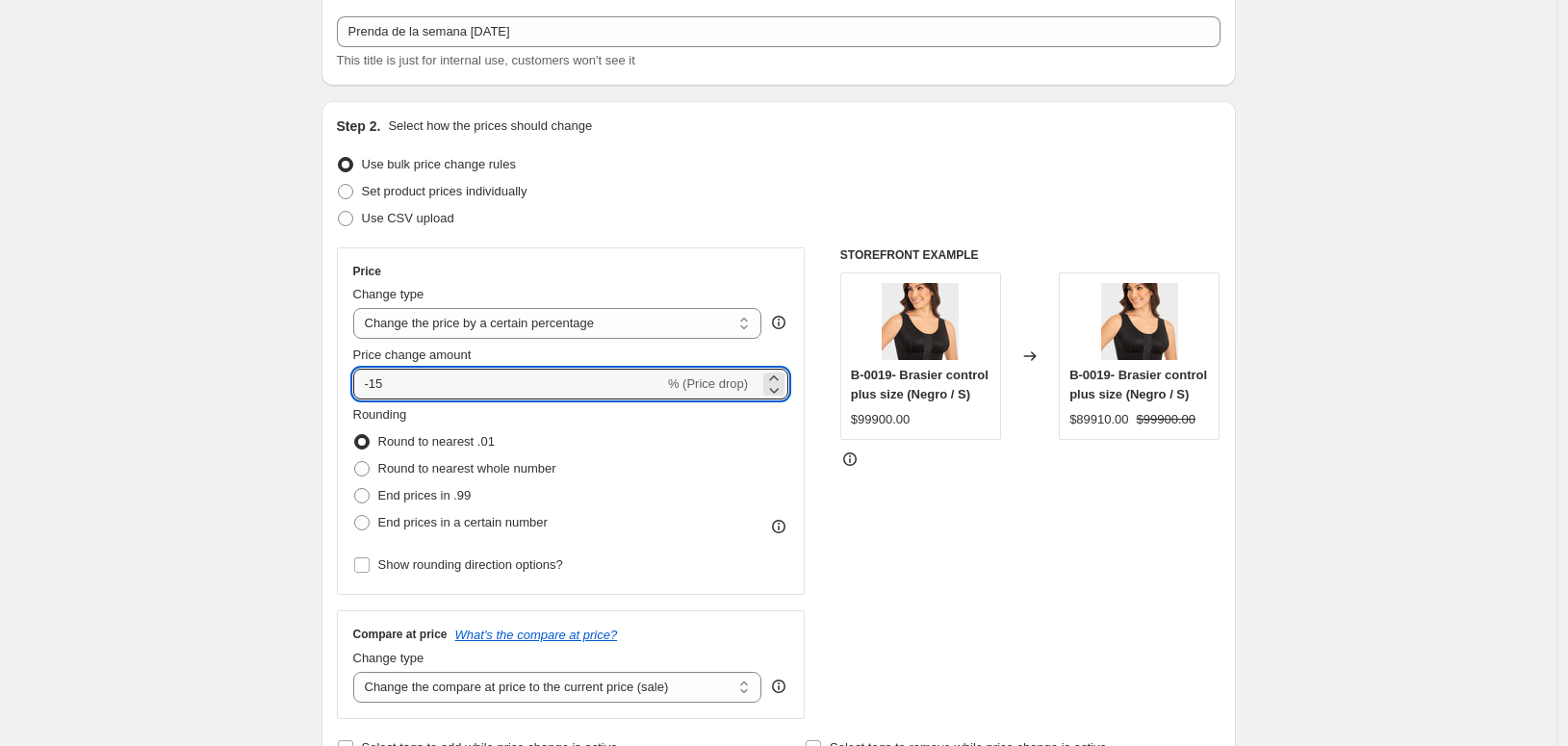 type on "-15" 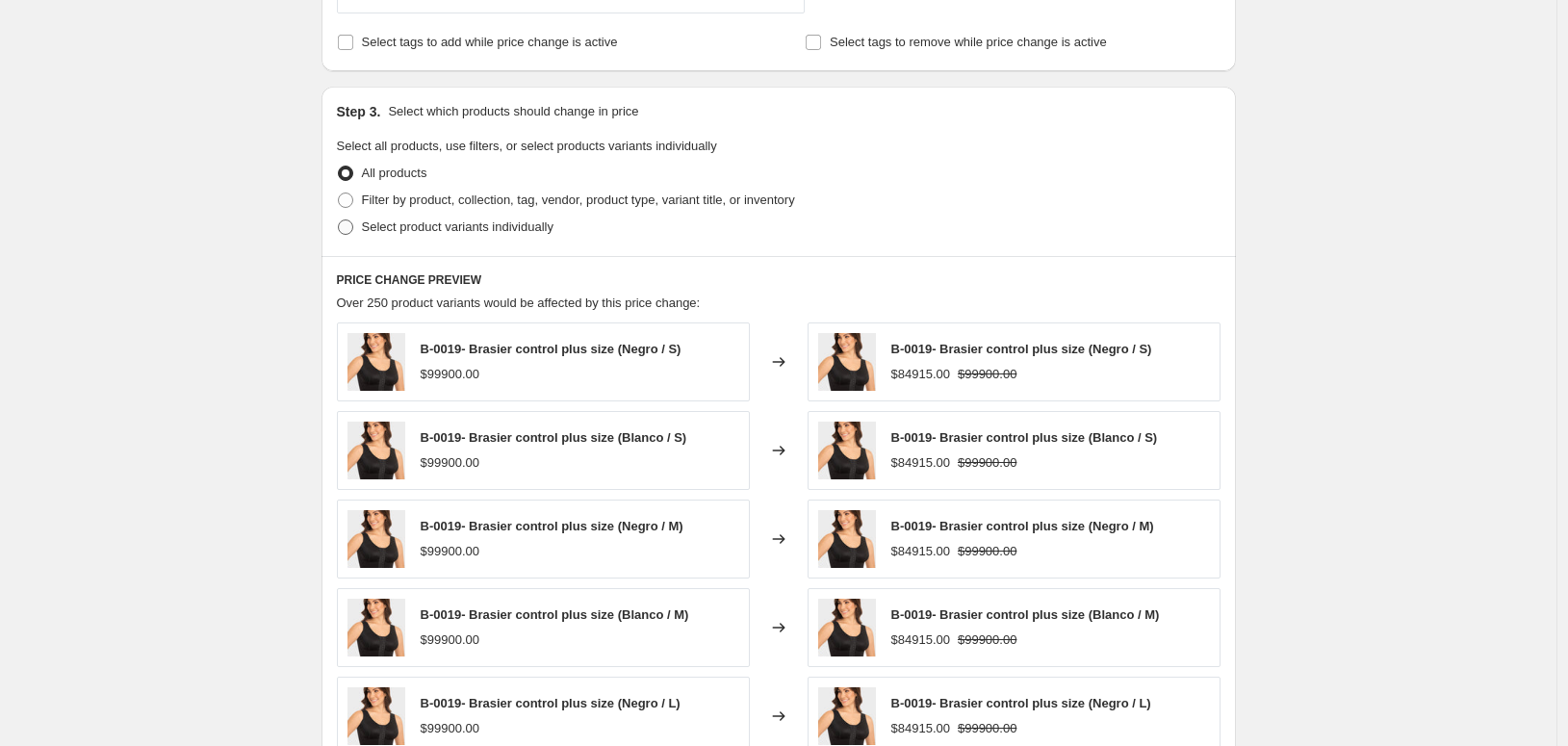 scroll, scrollTop: 855, scrollLeft: 0, axis: vertical 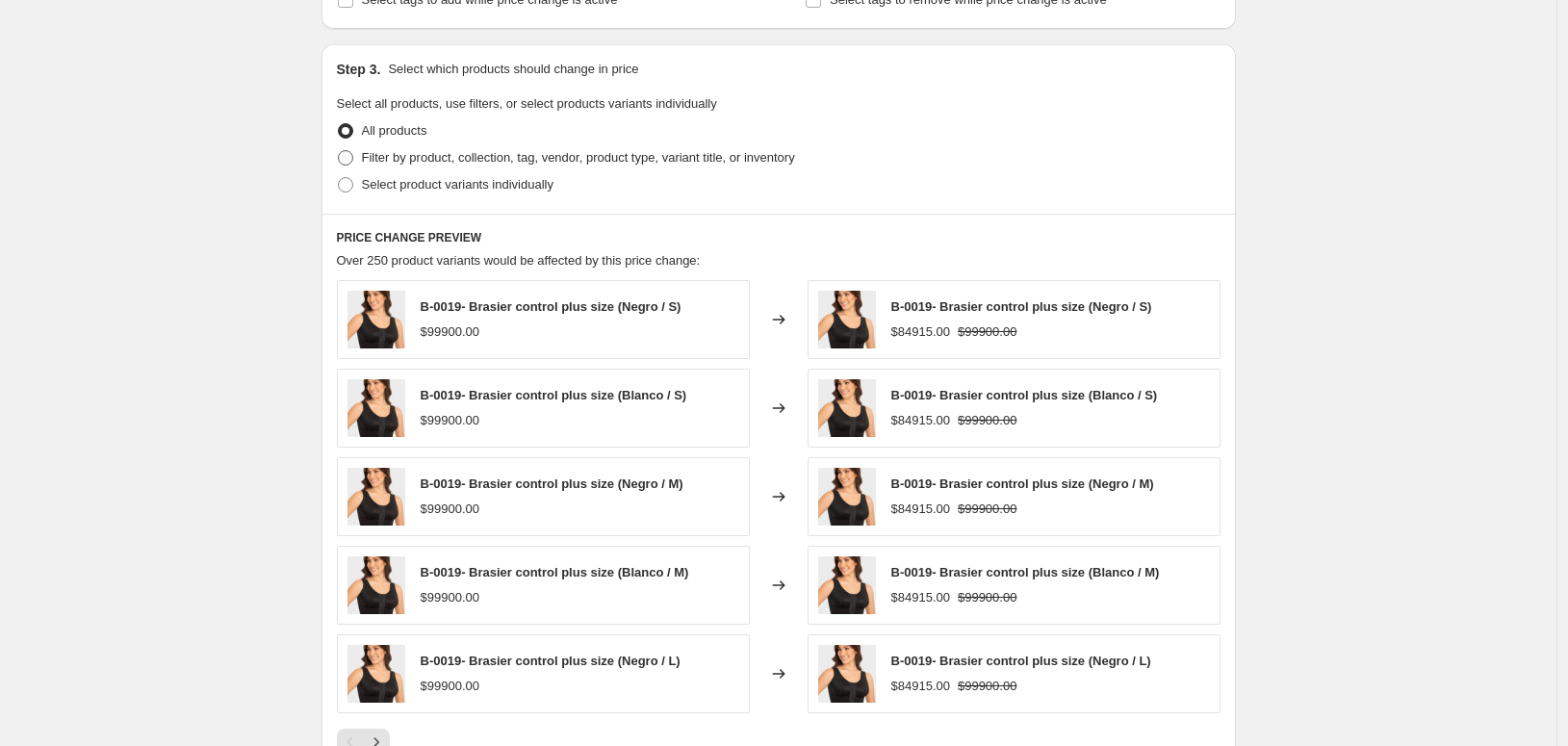 click on "Filter by product, collection, tag, vendor, product type, variant title, or inventory" at bounding box center (578, 157) 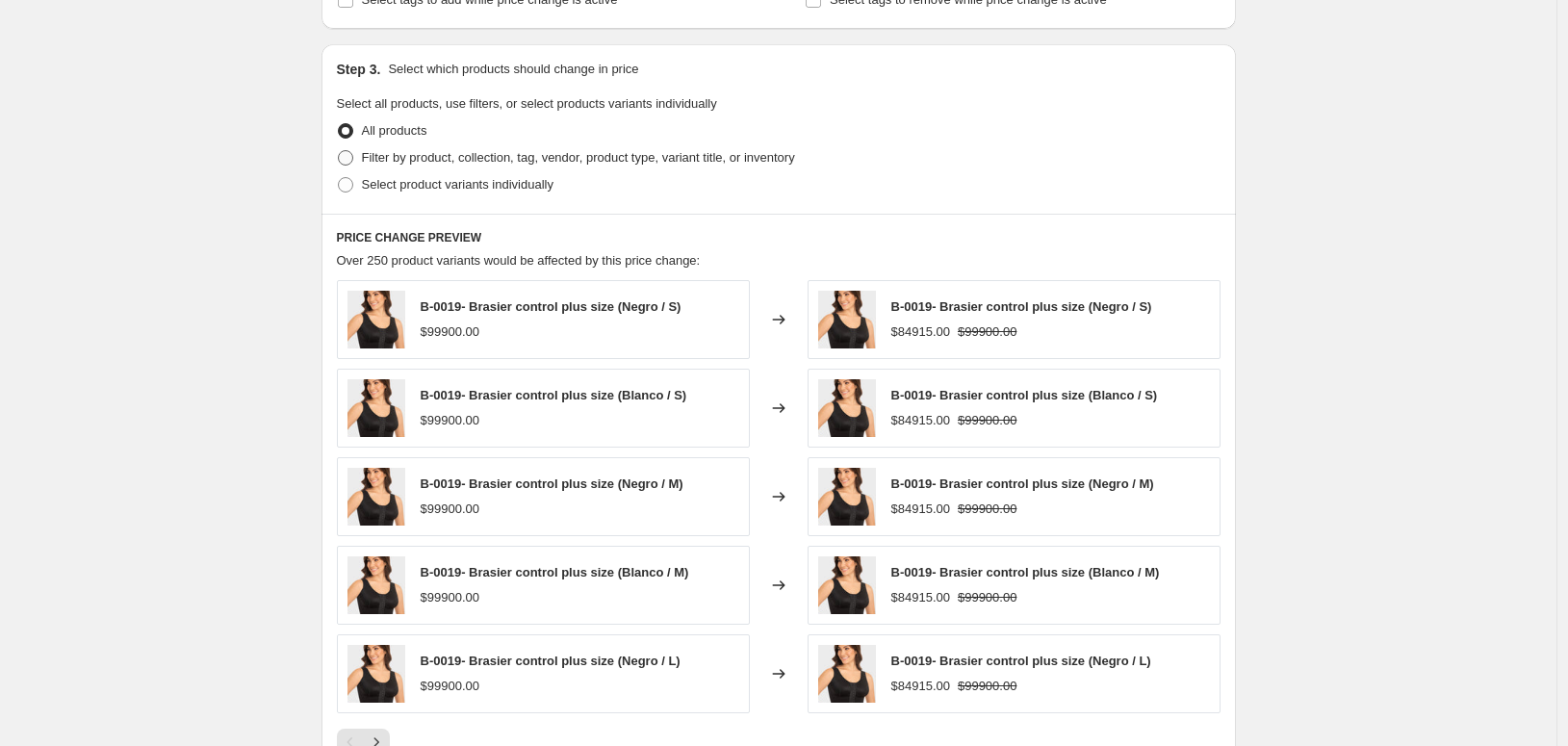 radio on "true" 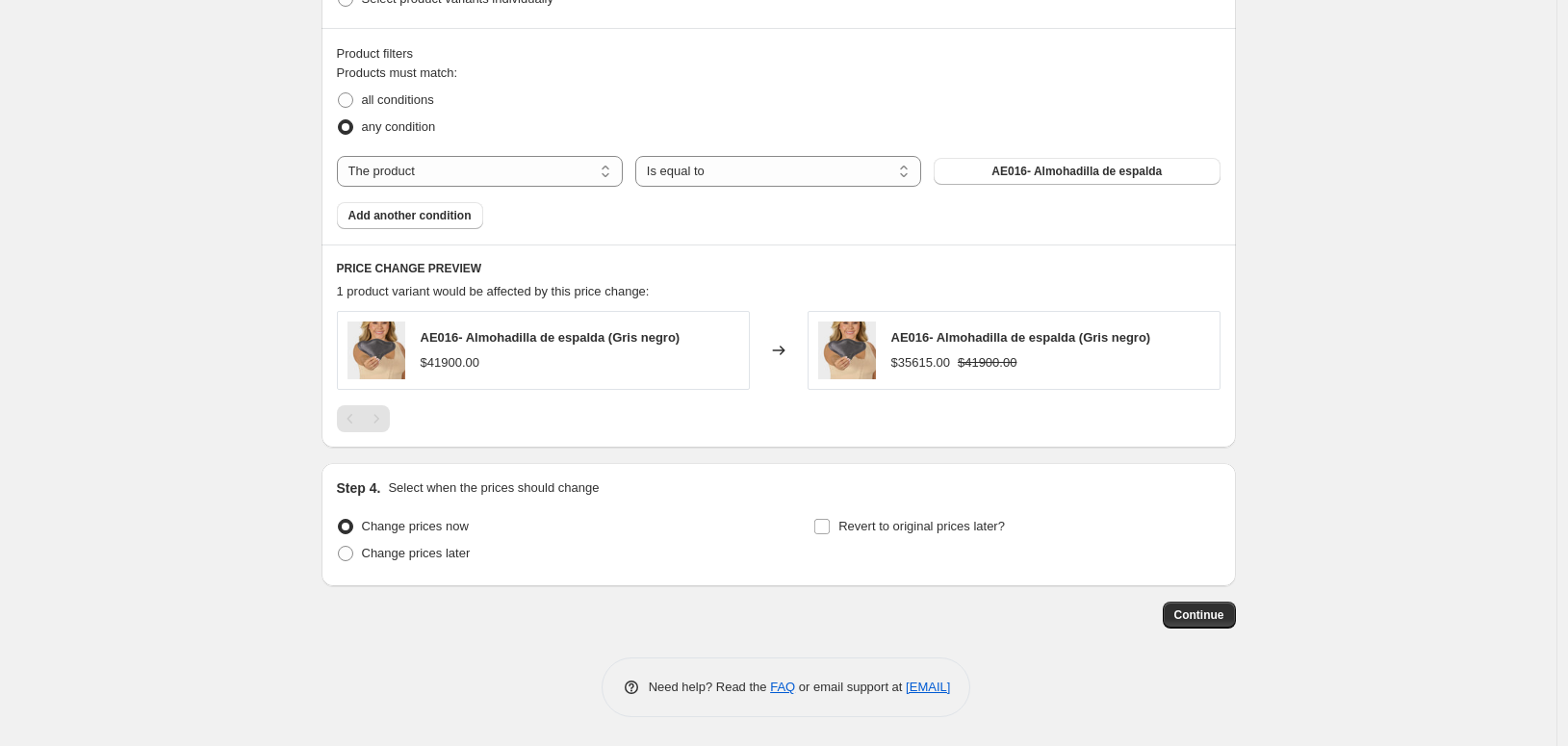 scroll, scrollTop: 1069, scrollLeft: 0, axis: vertical 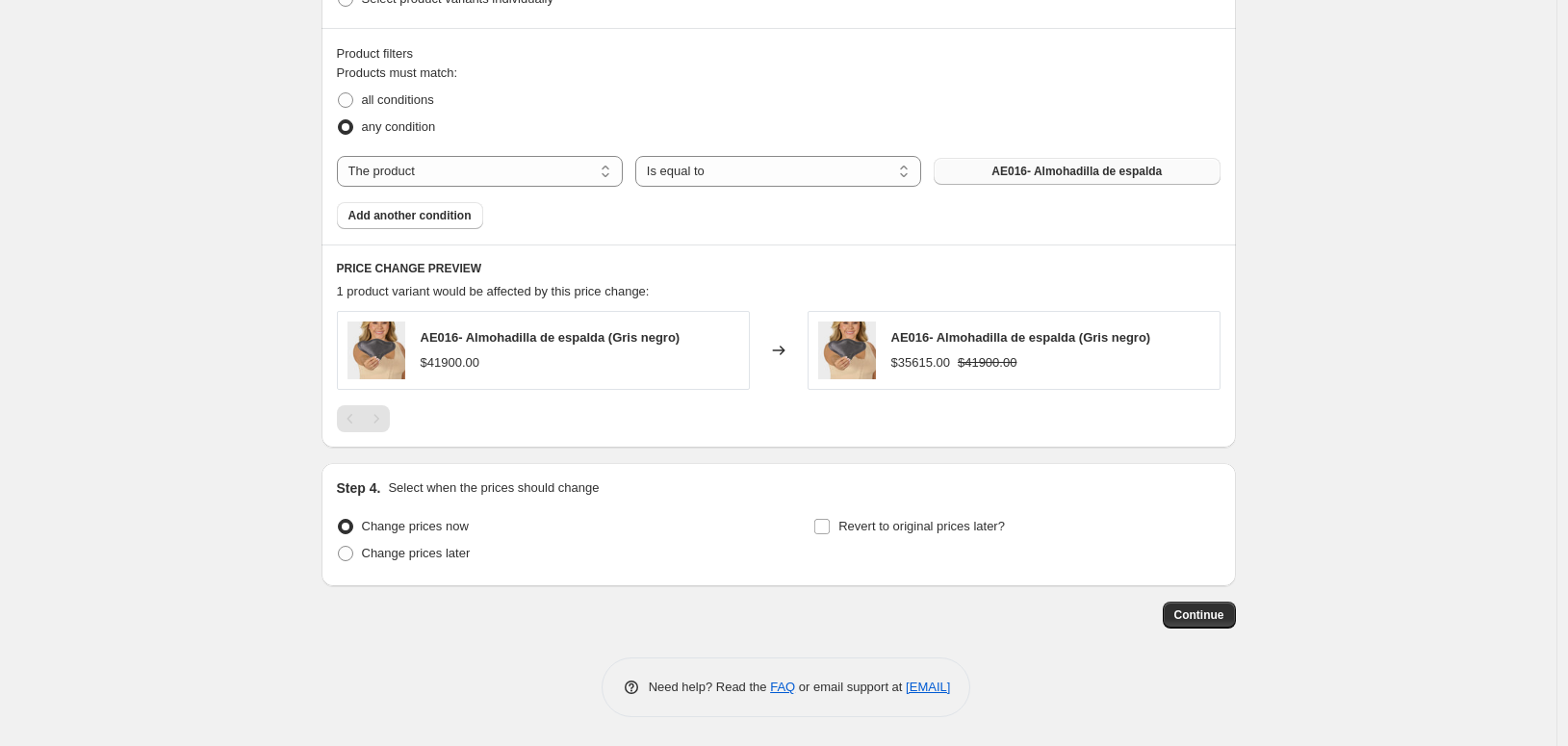 click on "AE016- Almohadilla de espalda" at bounding box center (1076, 171) 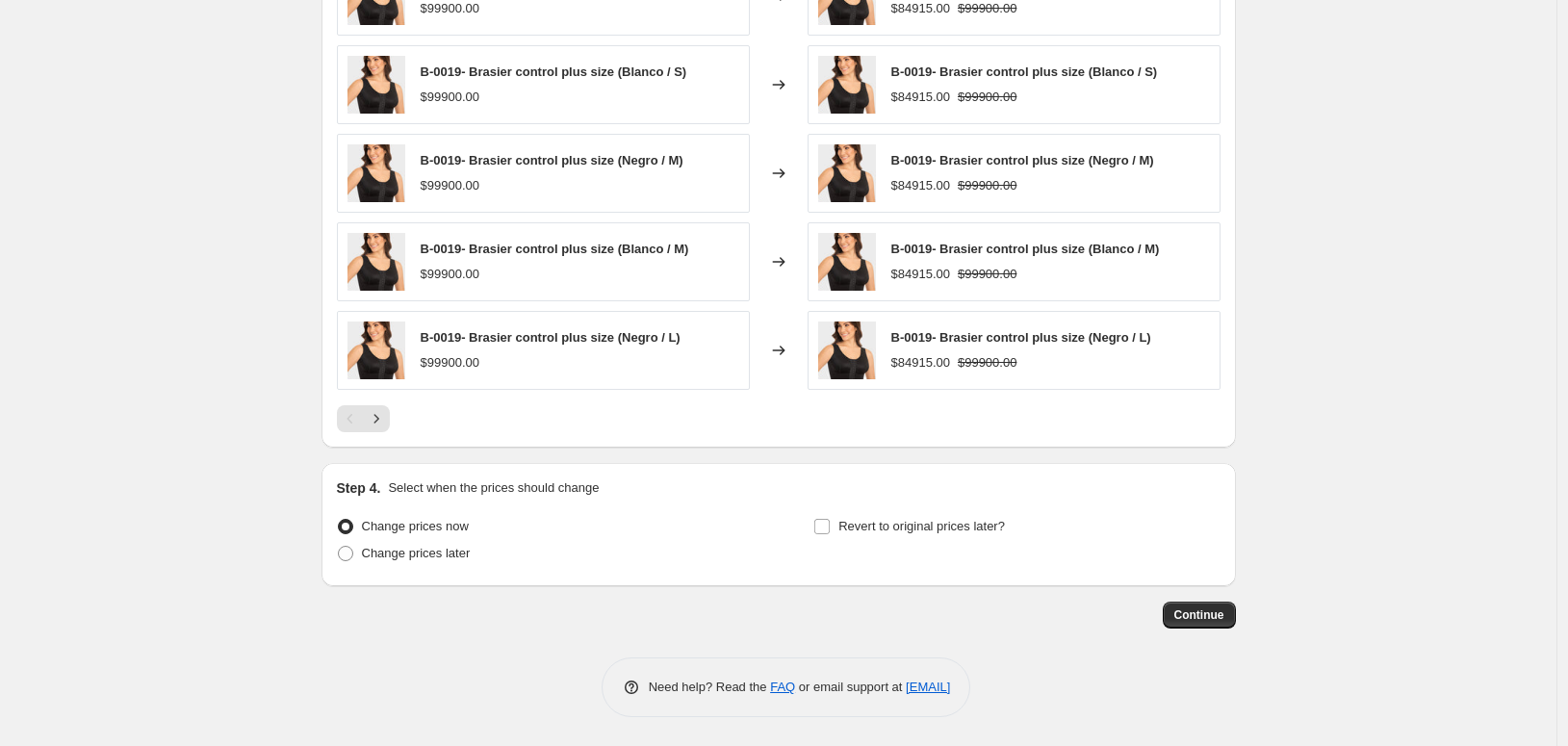 scroll, scrollTop: 1707, scrollLeft: 0, axis: vertical 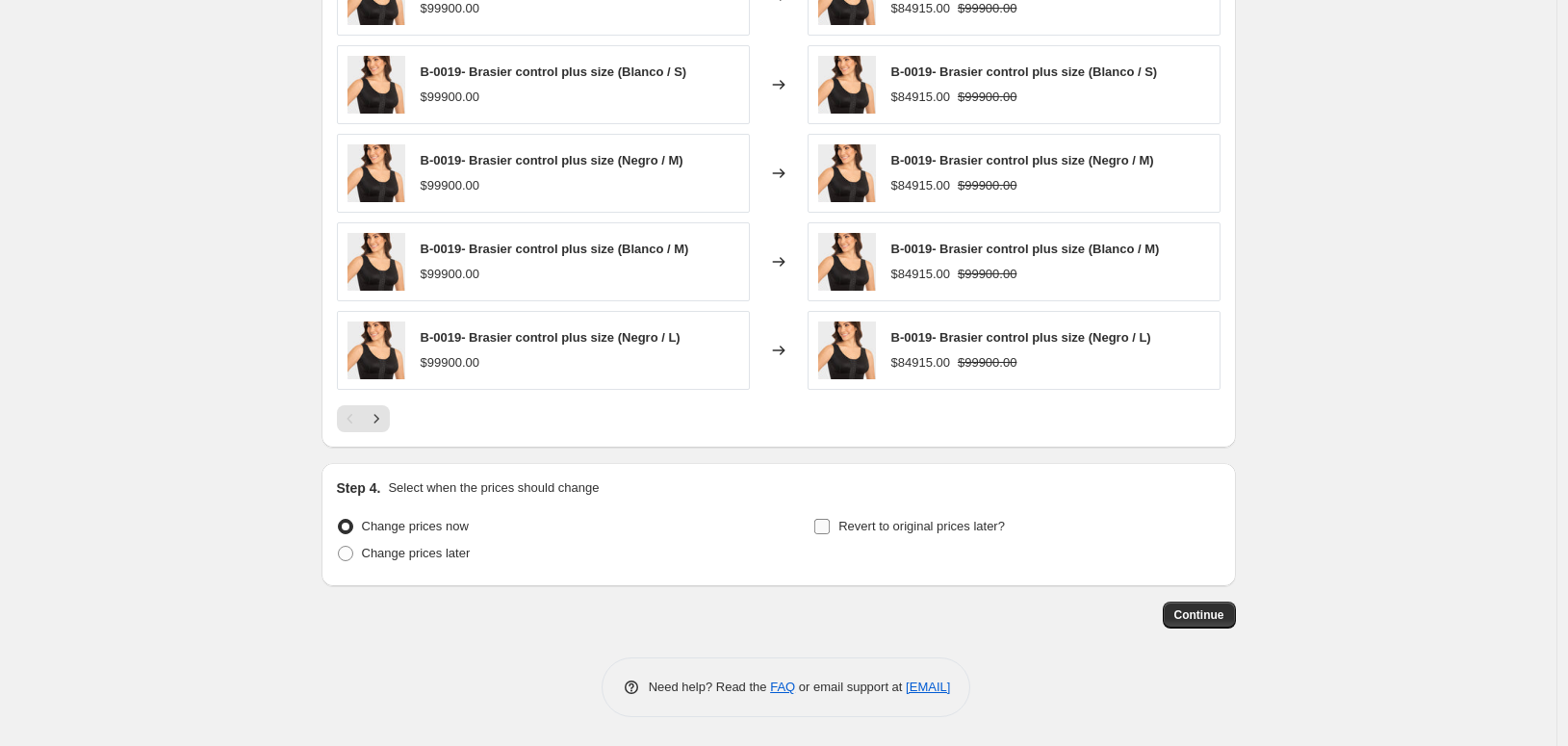 click on "Revert to original prices later?" at bounding box center (822, 527) 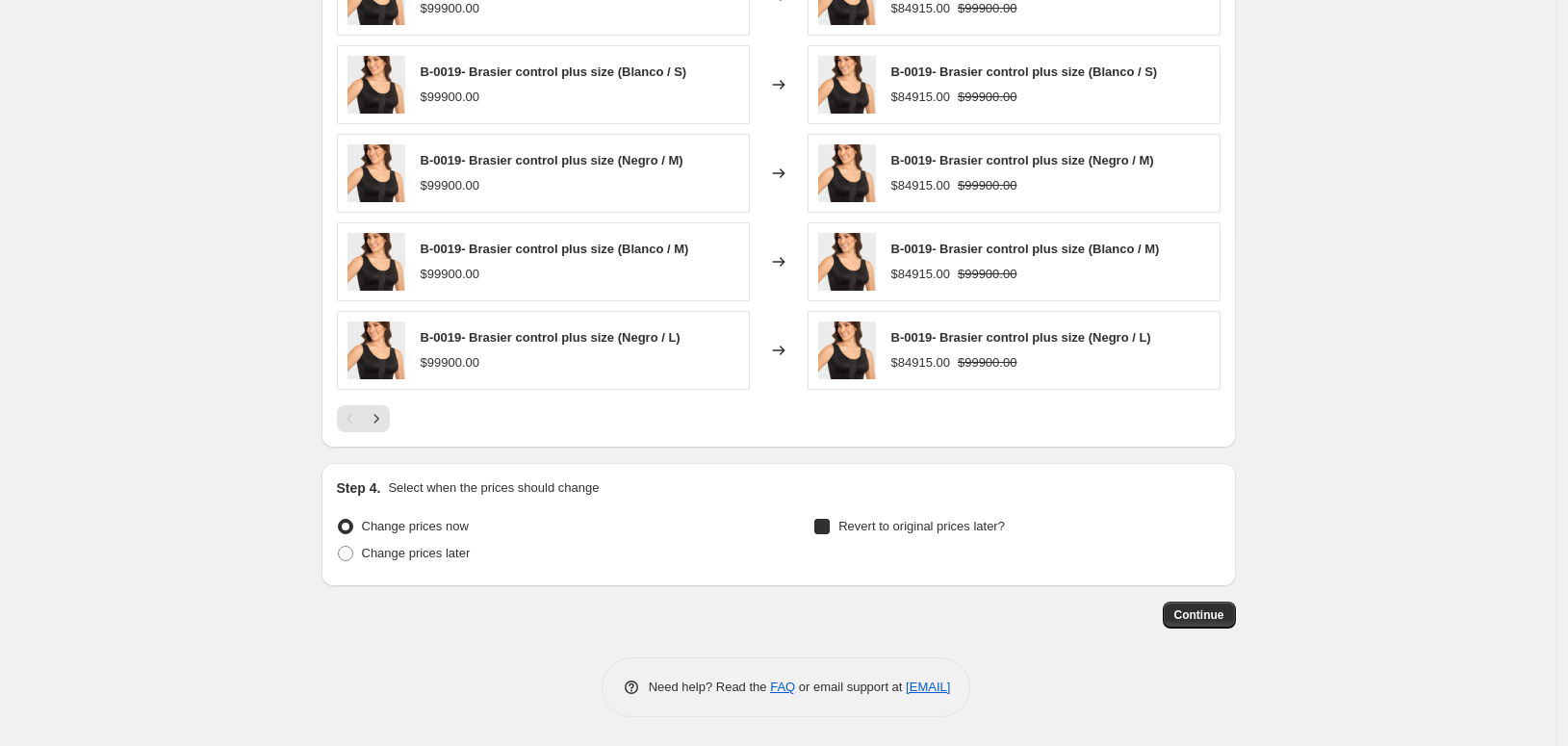 checkbox on "true" 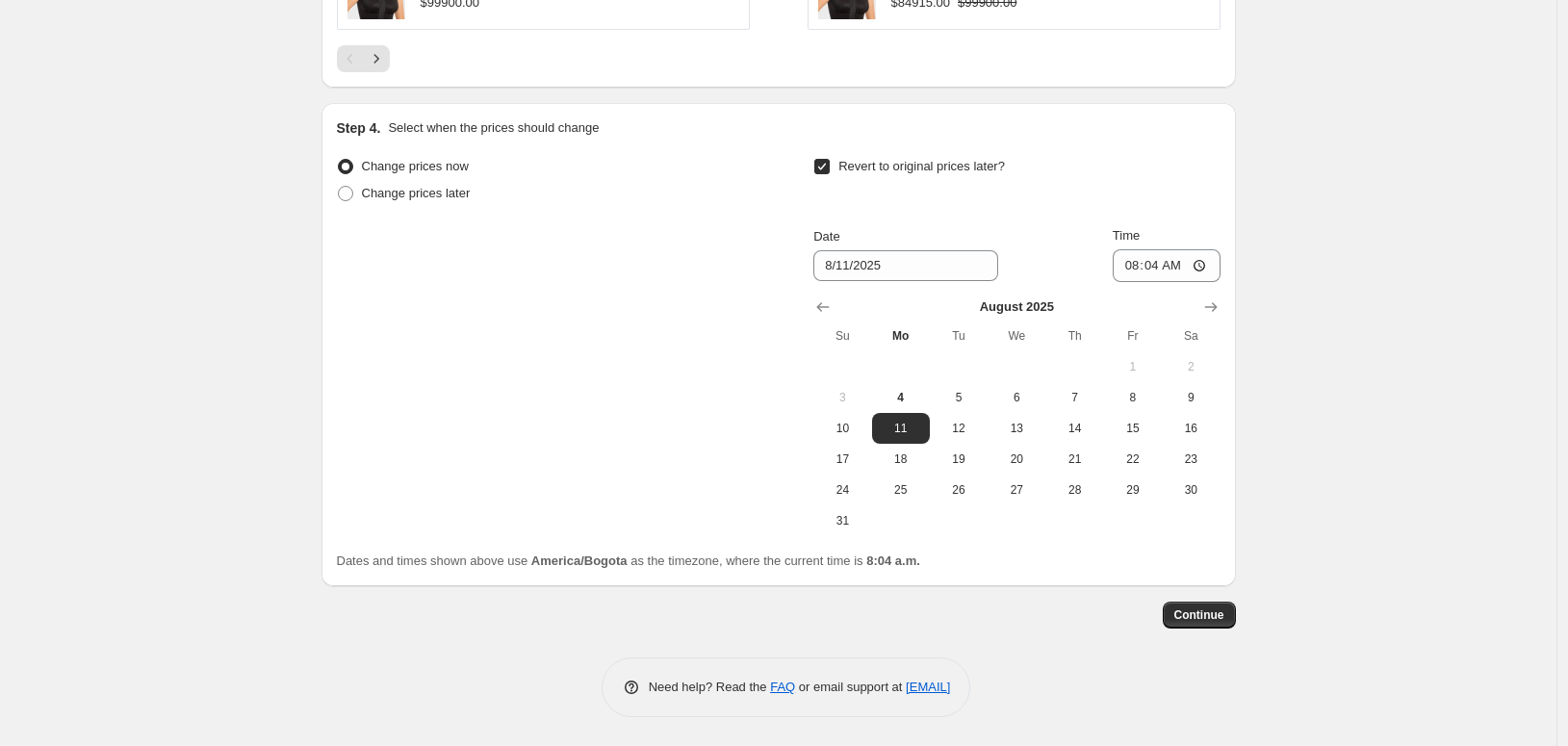 scroll, scrollTop: 2135, scrollLeft: 0, axis: vertical 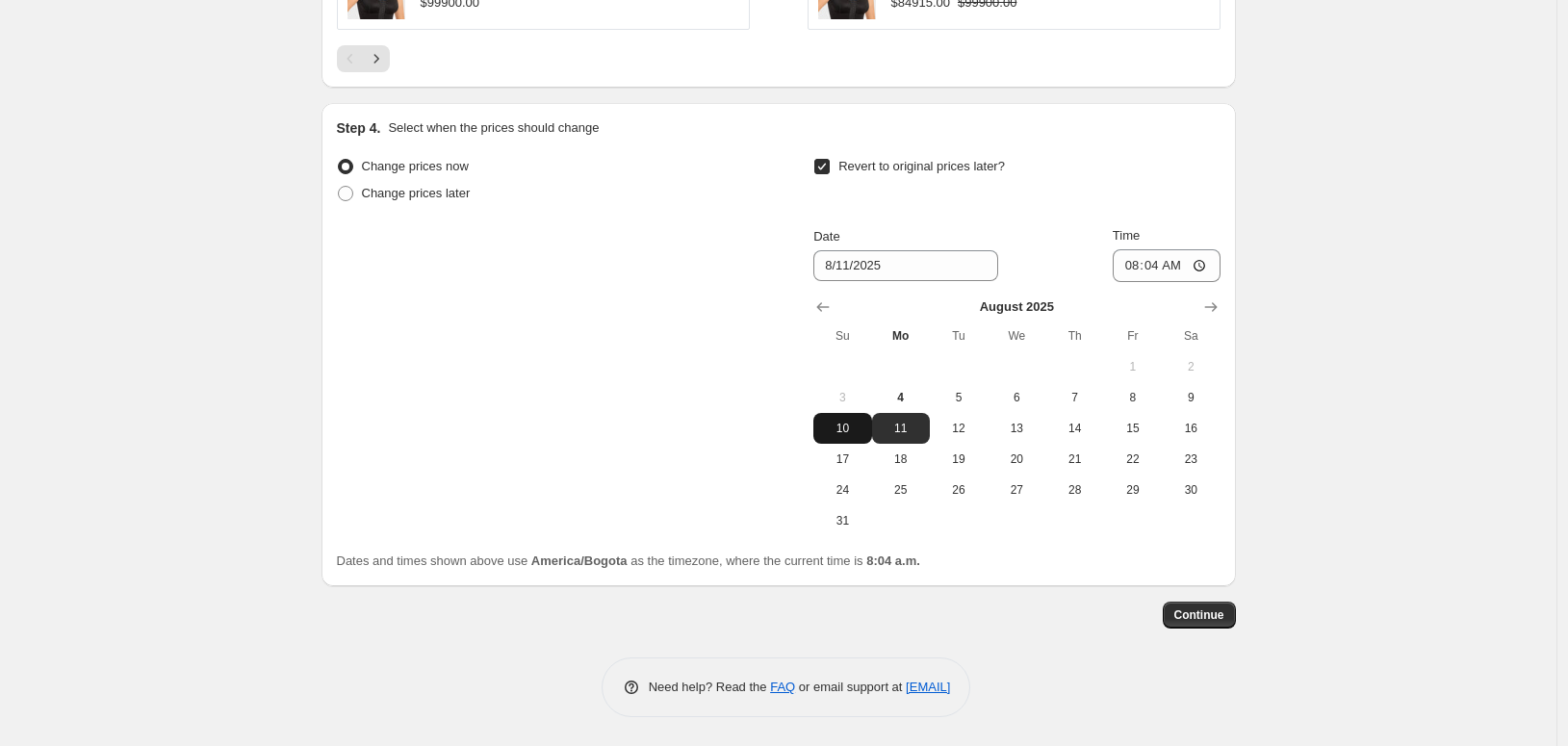 click on "10" at bounding box center [842, 428] 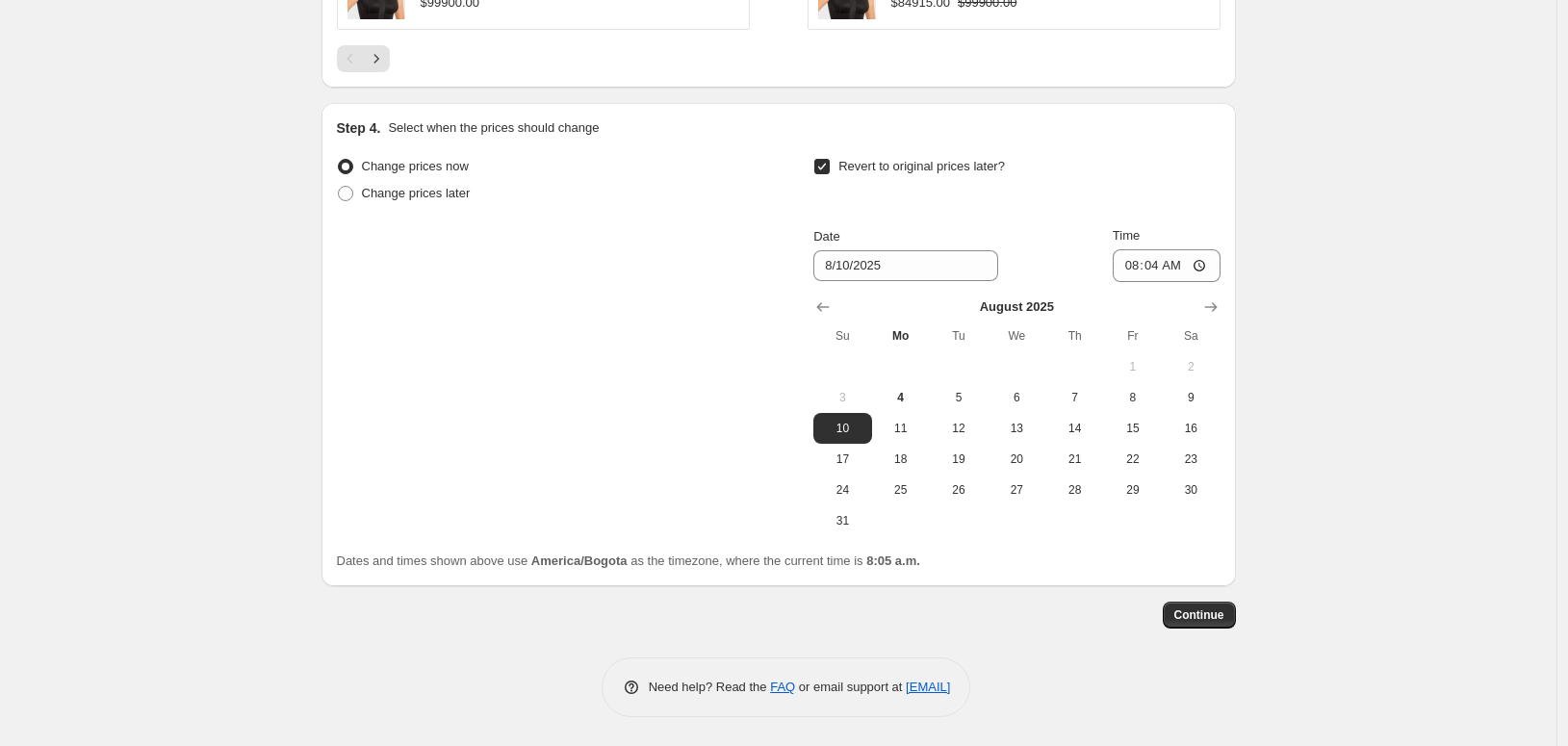 scroll, scrollTop: 2028, scrollLeft: 0, axis: vertical 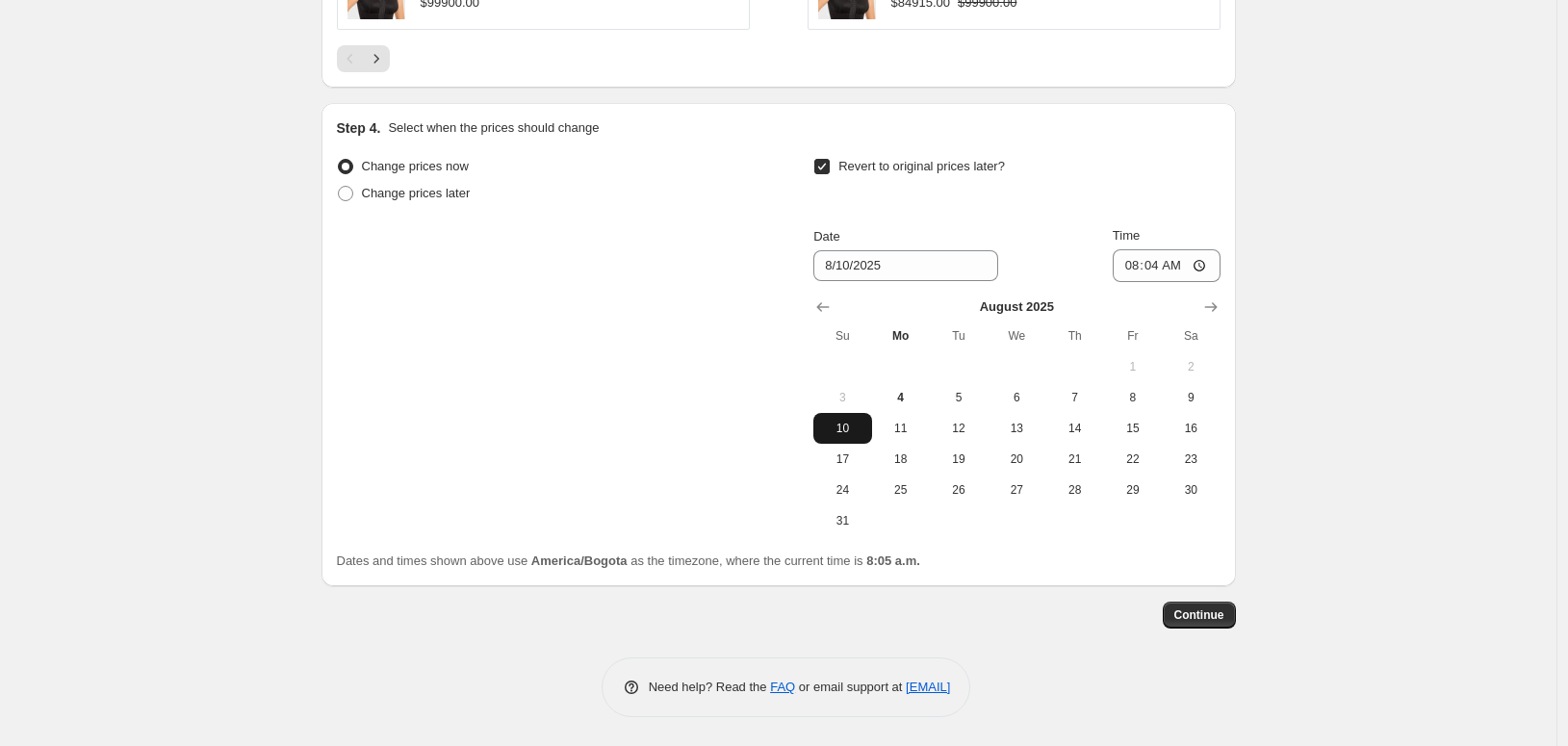 click on "10" at bounding box center [842, 428] 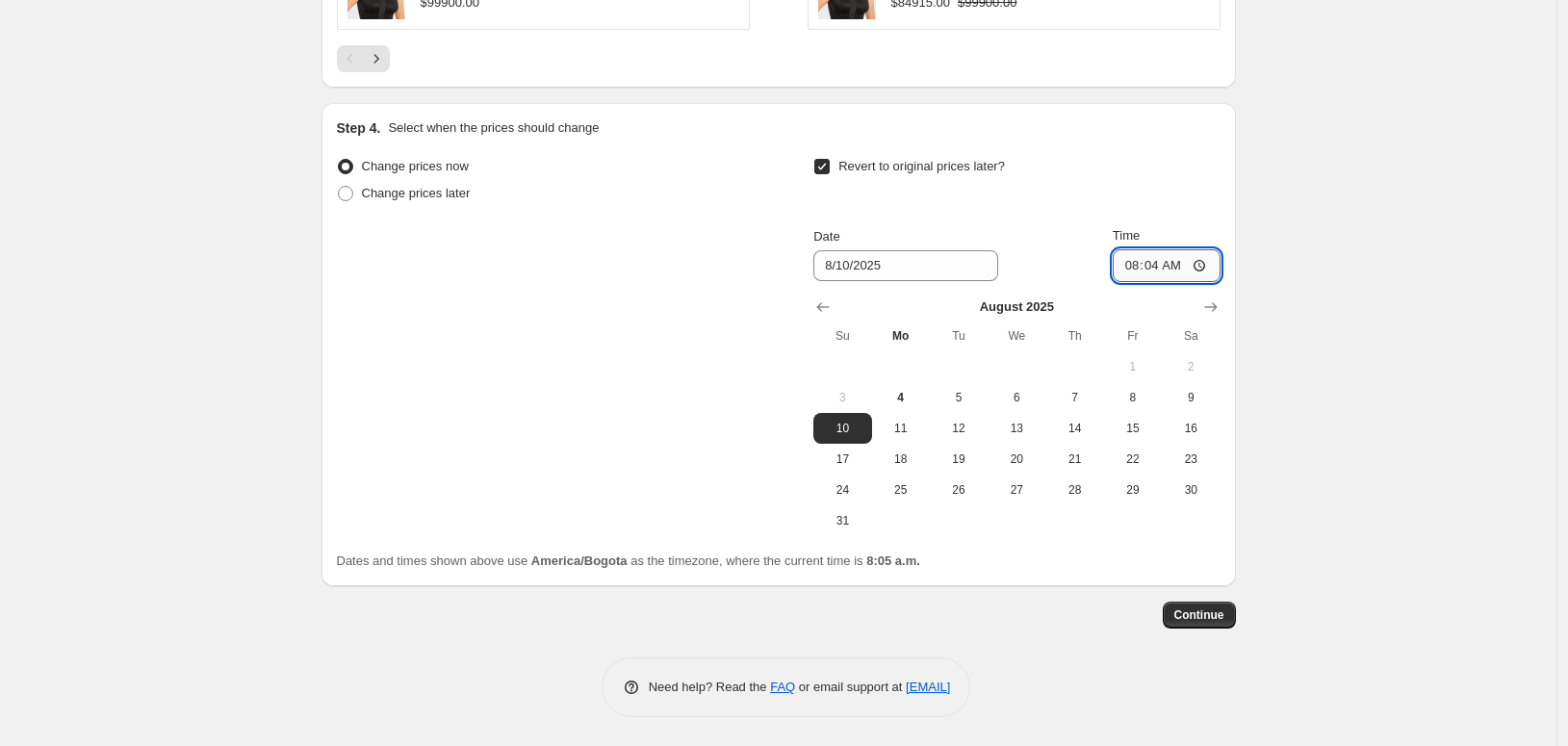 click on "08:04" at bounding box center [1167, 266] 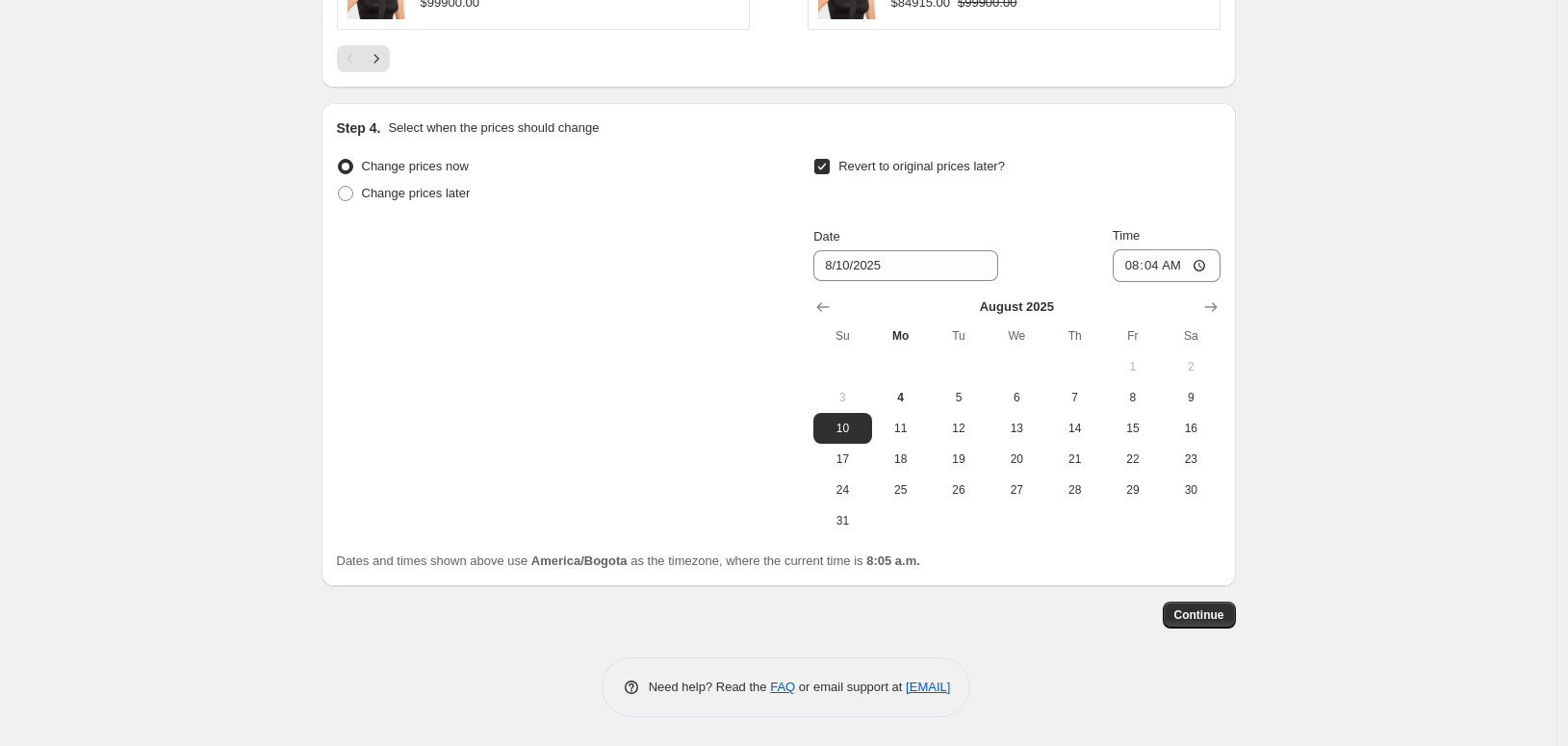 click on "Revert to original prices later?" at bounding box center (822, 167) 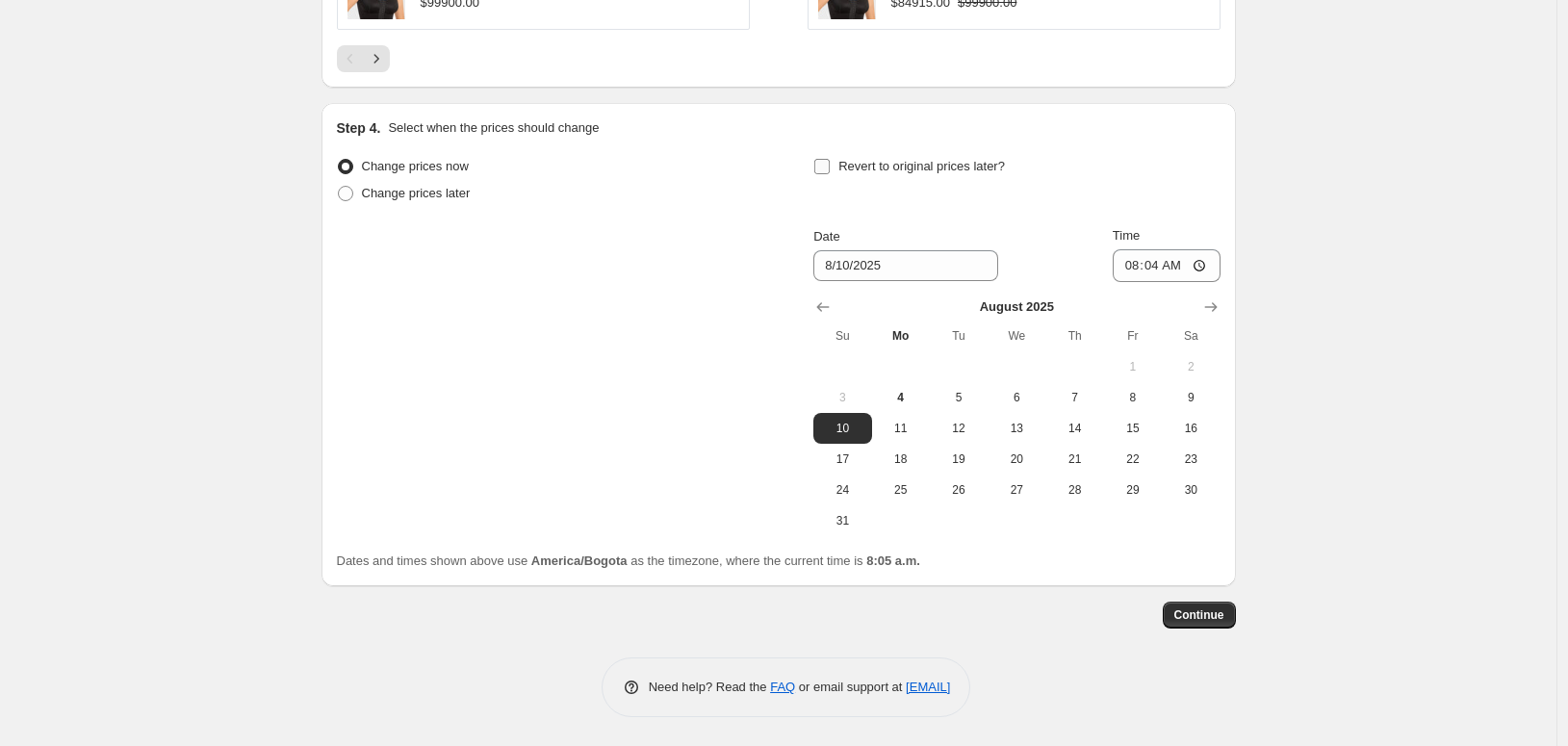 scroll, scrollTop: 1707, scrollLeft: 0, axis: vertical 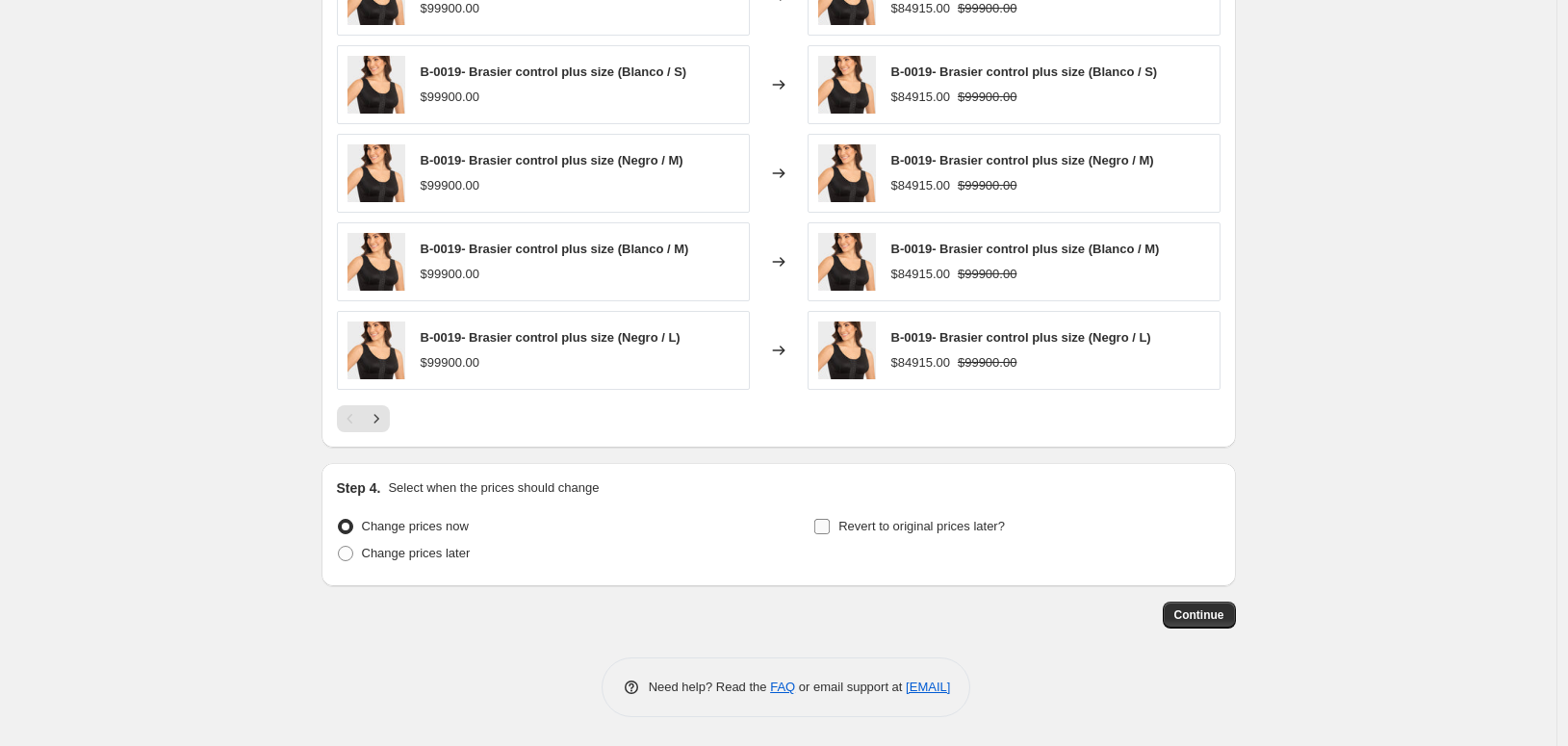 click on "Revert to original prices later?" at bounding box center [822, 527] 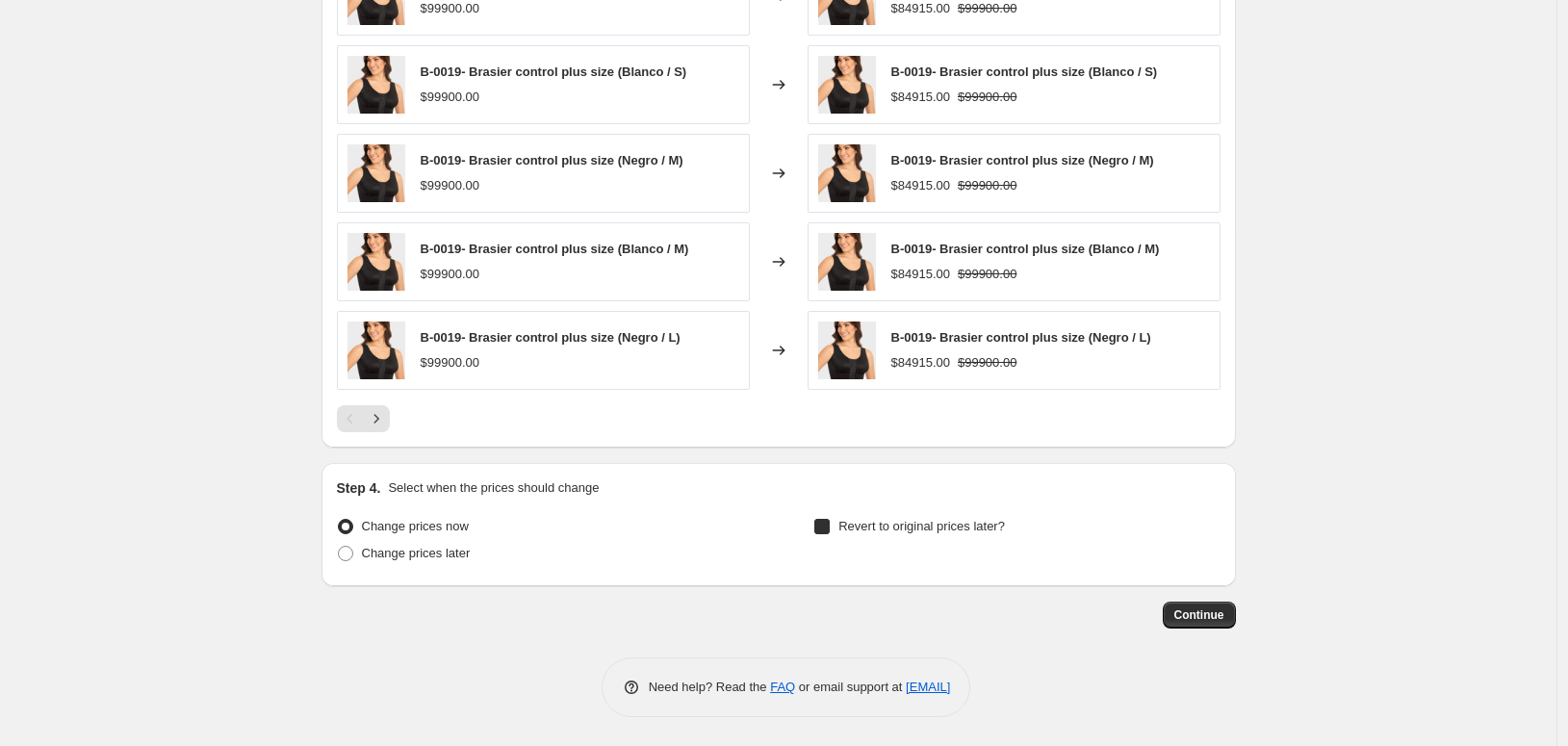 checkbox on "true" 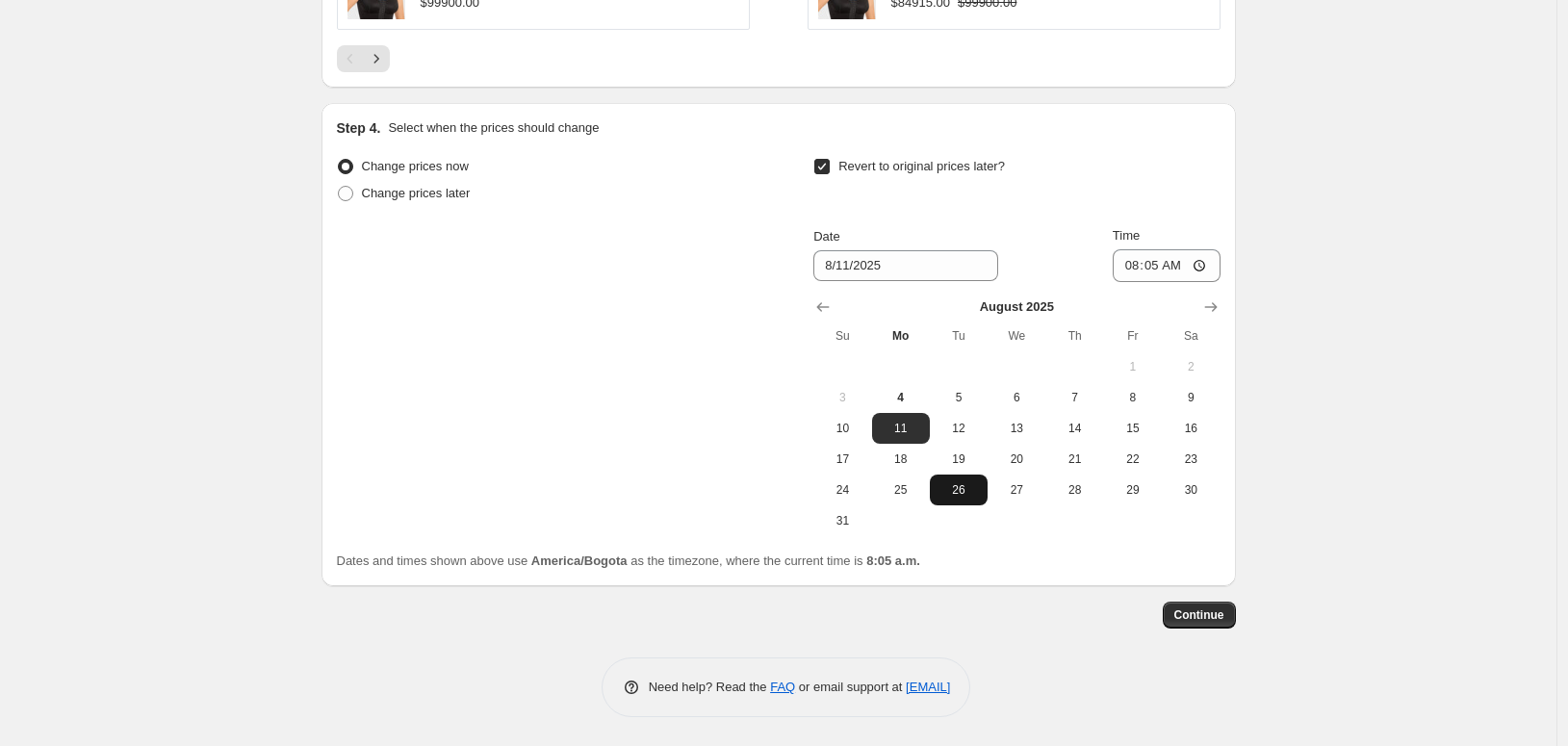 scroll, scrollTop: 2135, scrollLeft: 0, axis: vertical 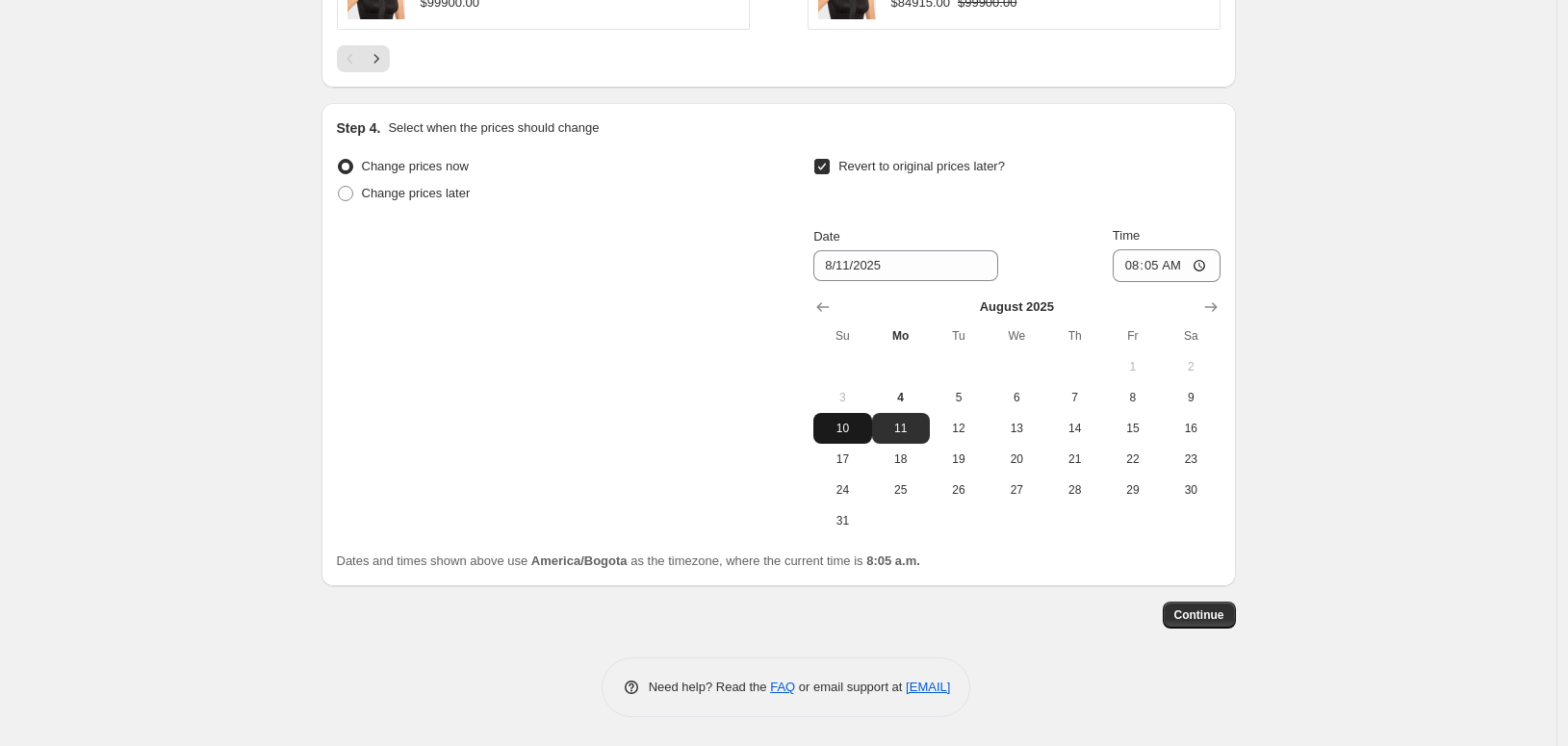 click on "10" at bounding box center [842, 428] 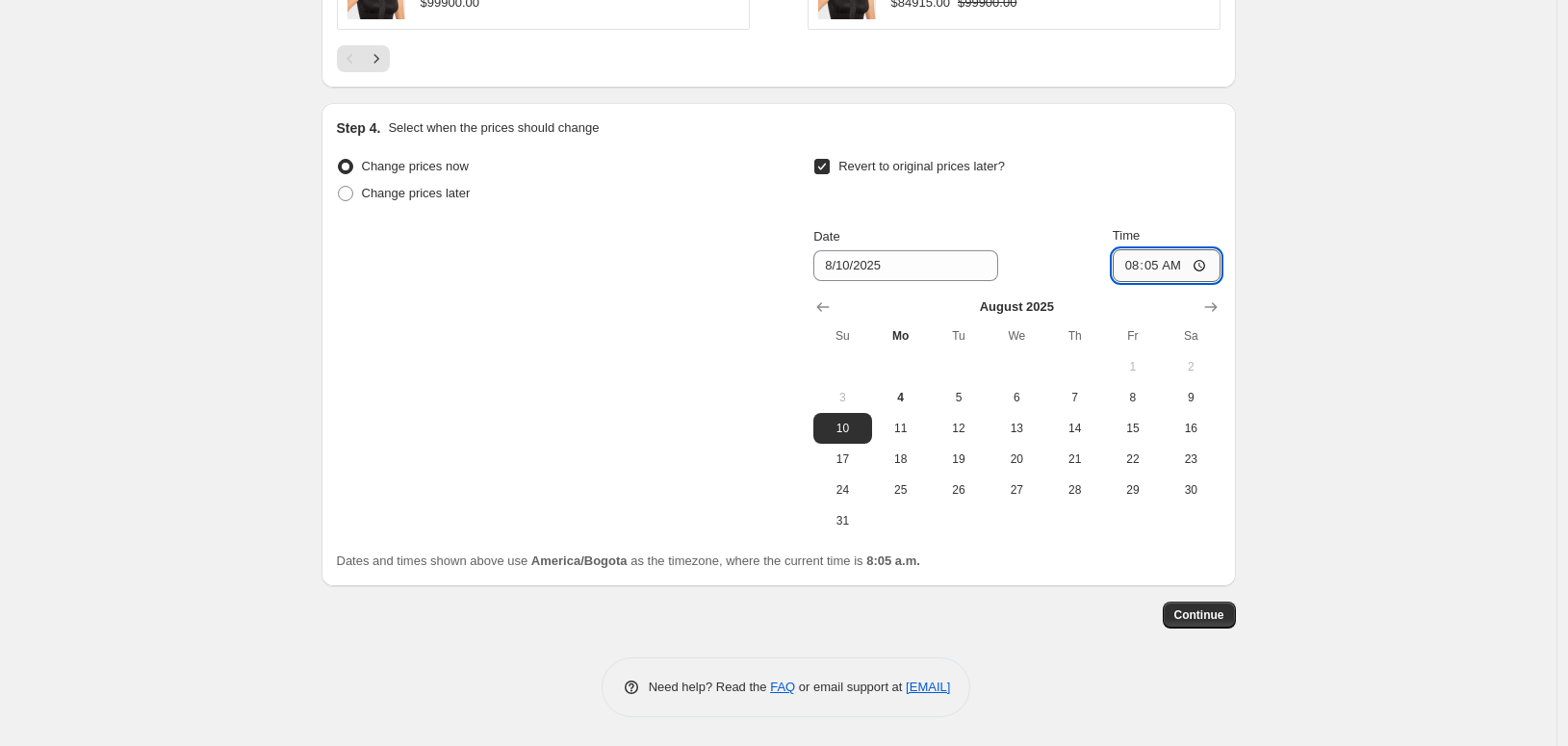 click on "08:05" at bounding box center [1167, 266] 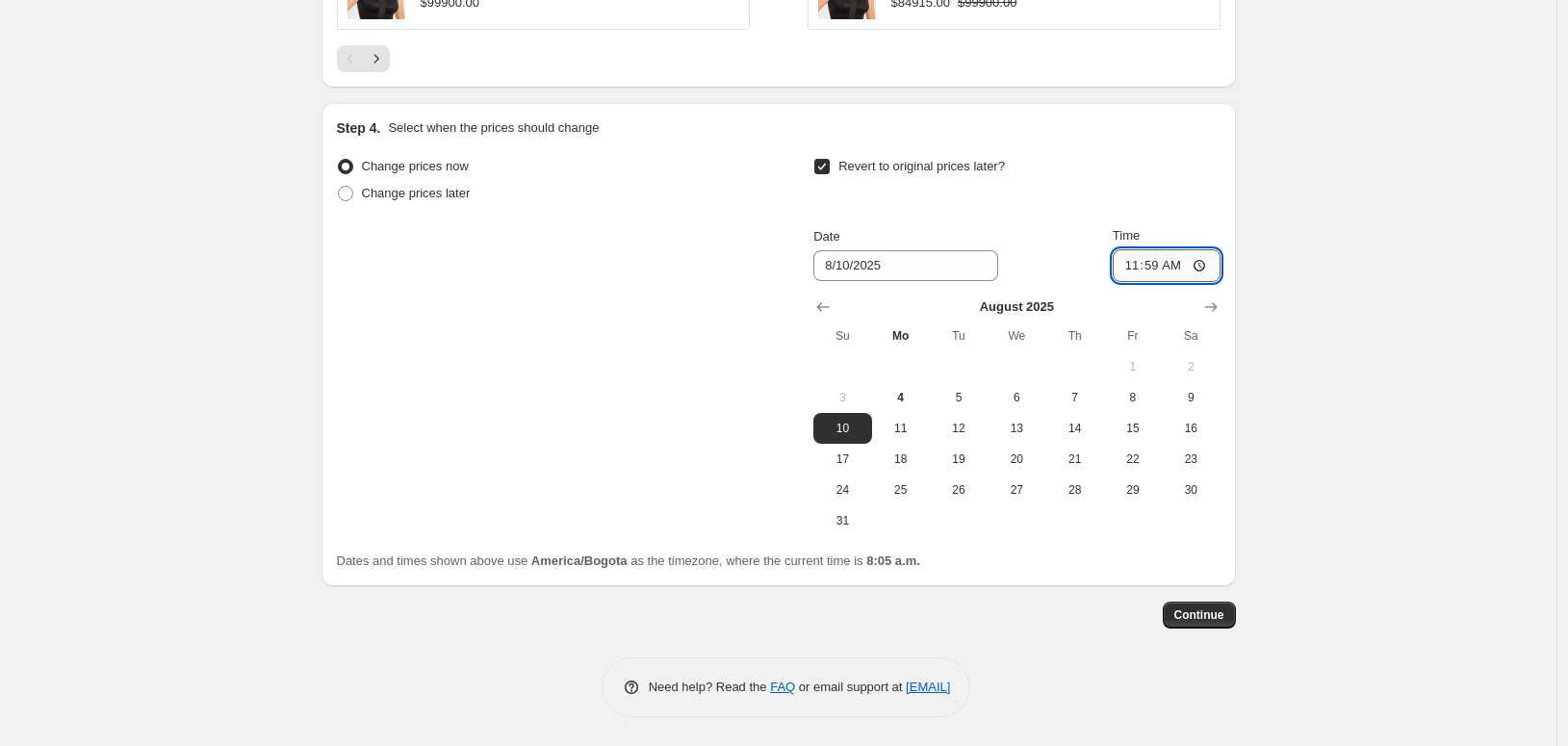 type on "23:59" 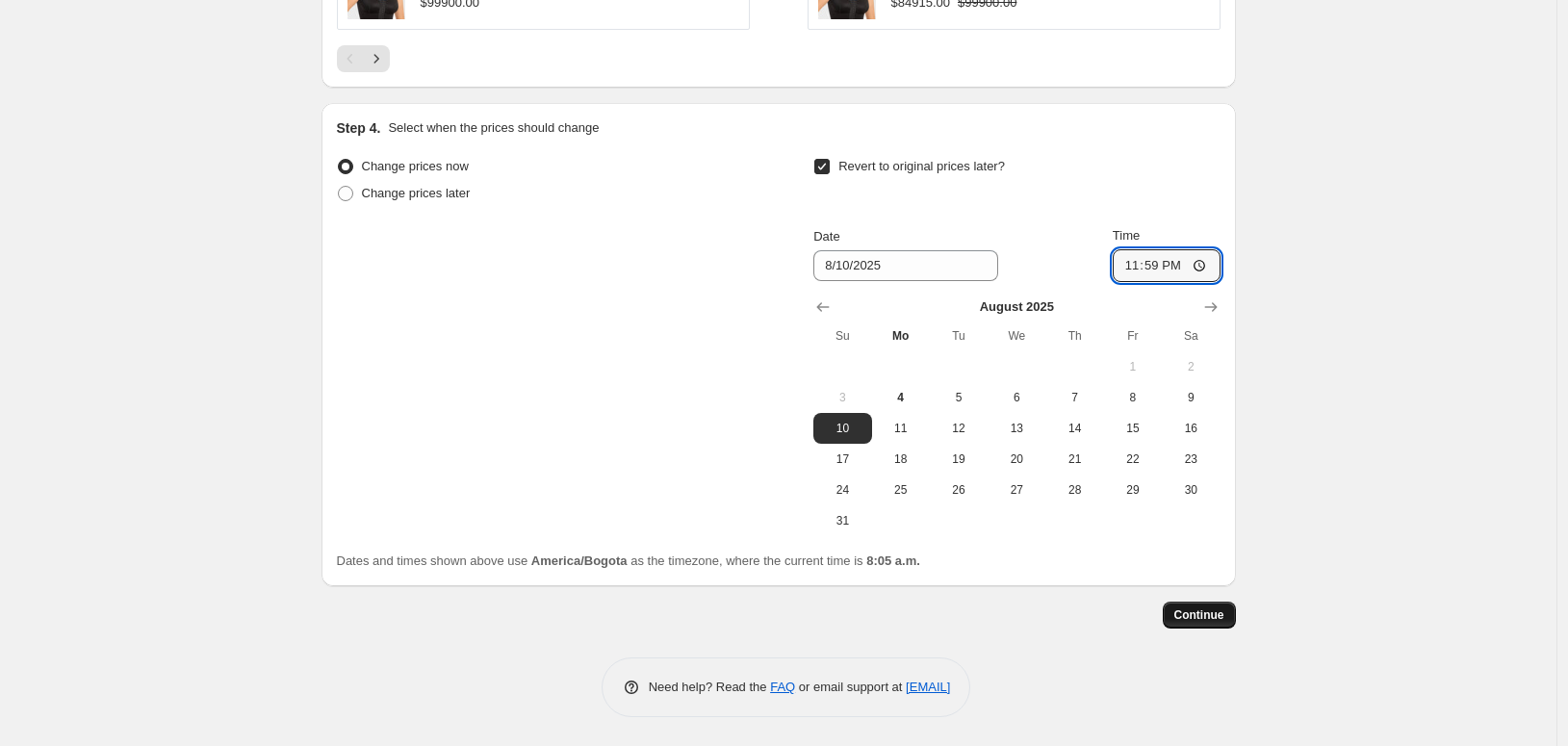 click on "Continue" at bounding box center (1199, 615) 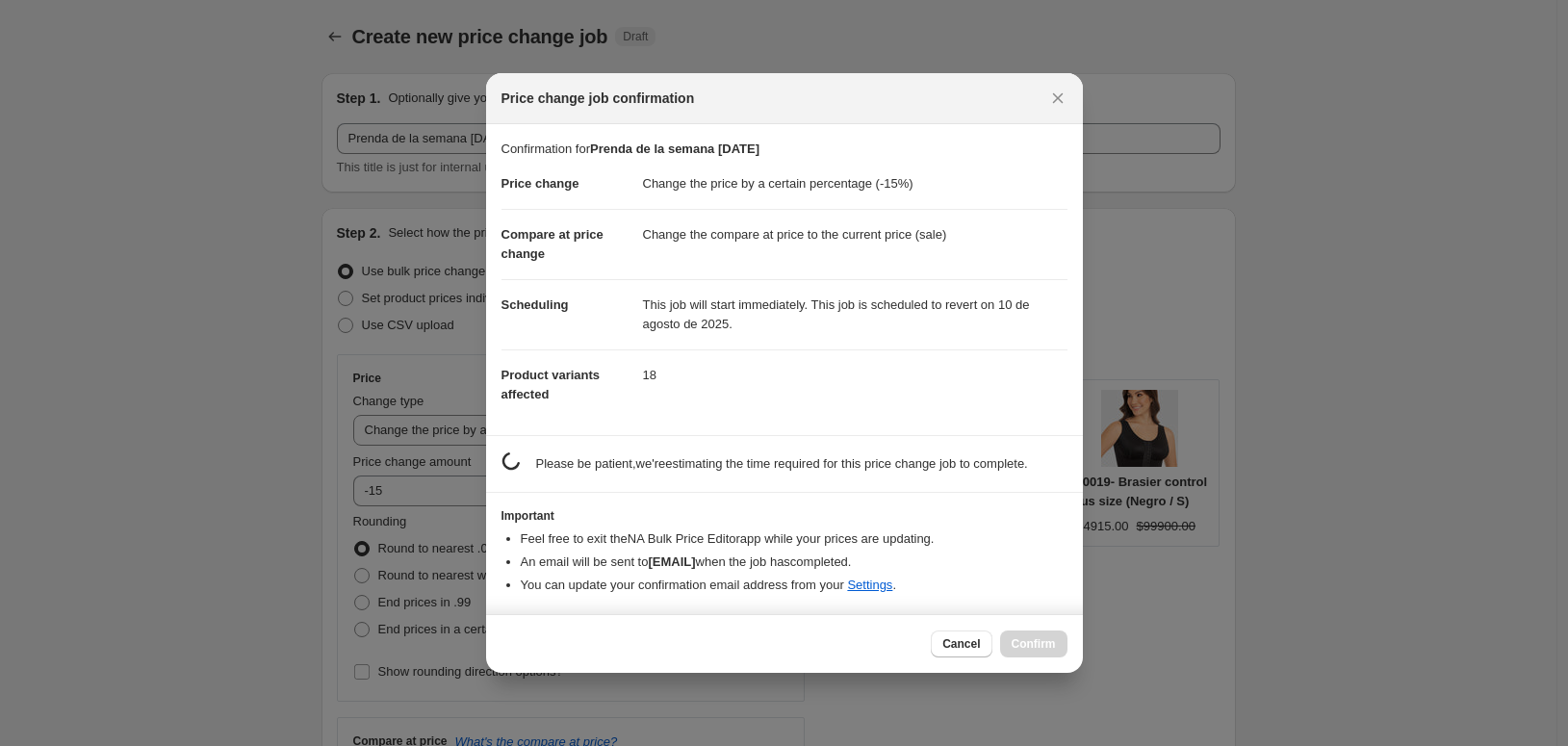 scroll, scrollTop: 0, scrollLeft: 0, axis: both 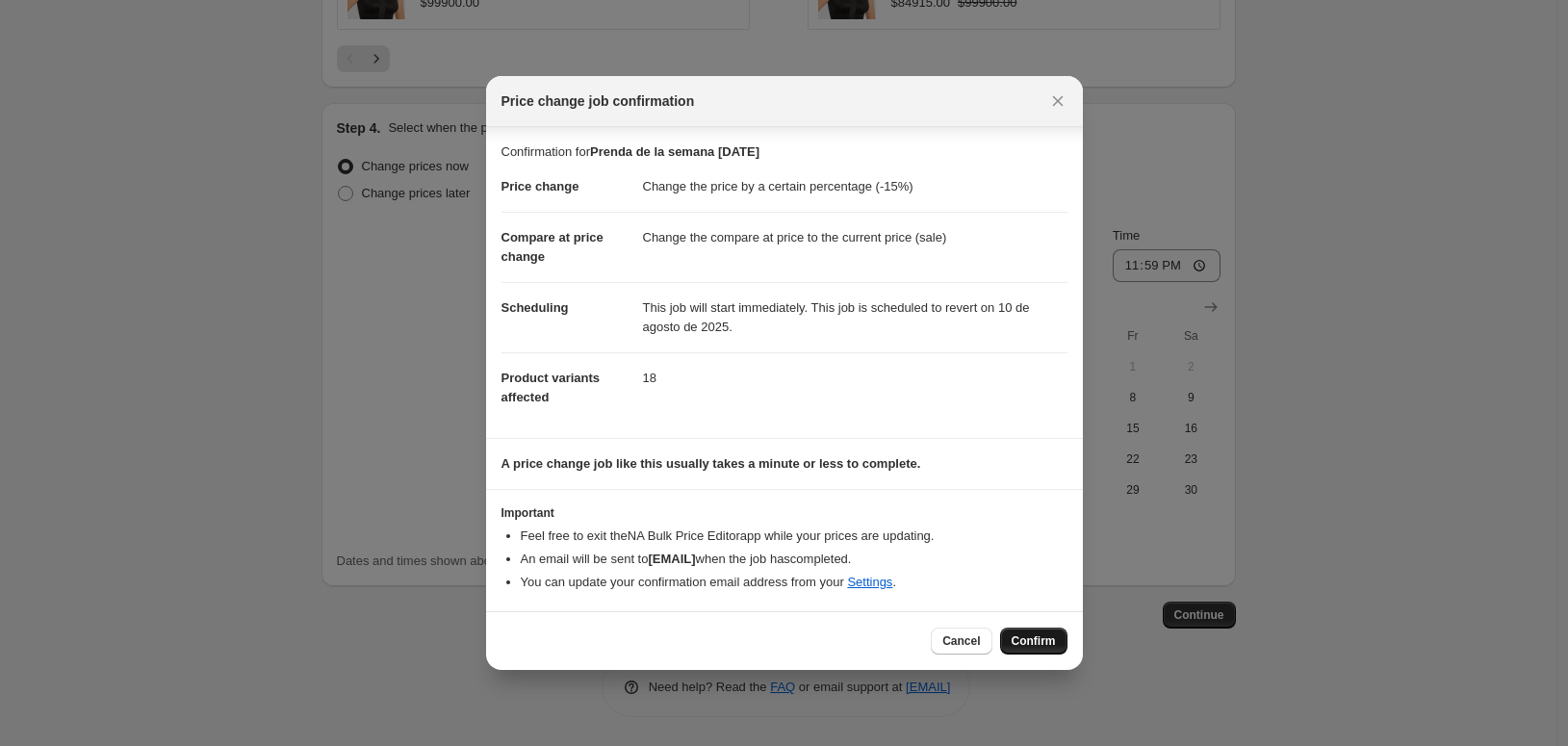 click on "Confirm" at bounding box center [1034, 641] 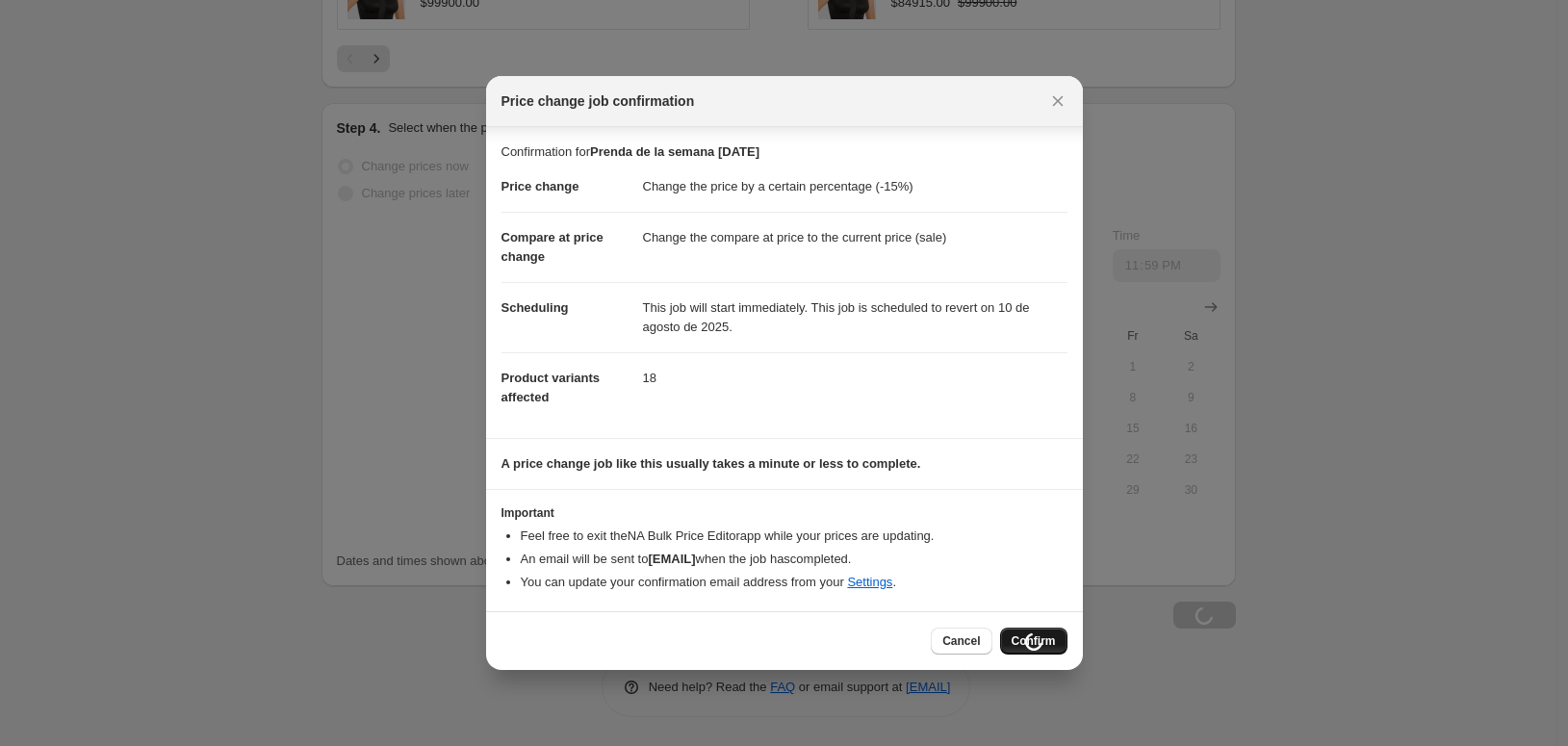 scroll, scrollTop: 2217, scrollLeft: 0, axis: vertical 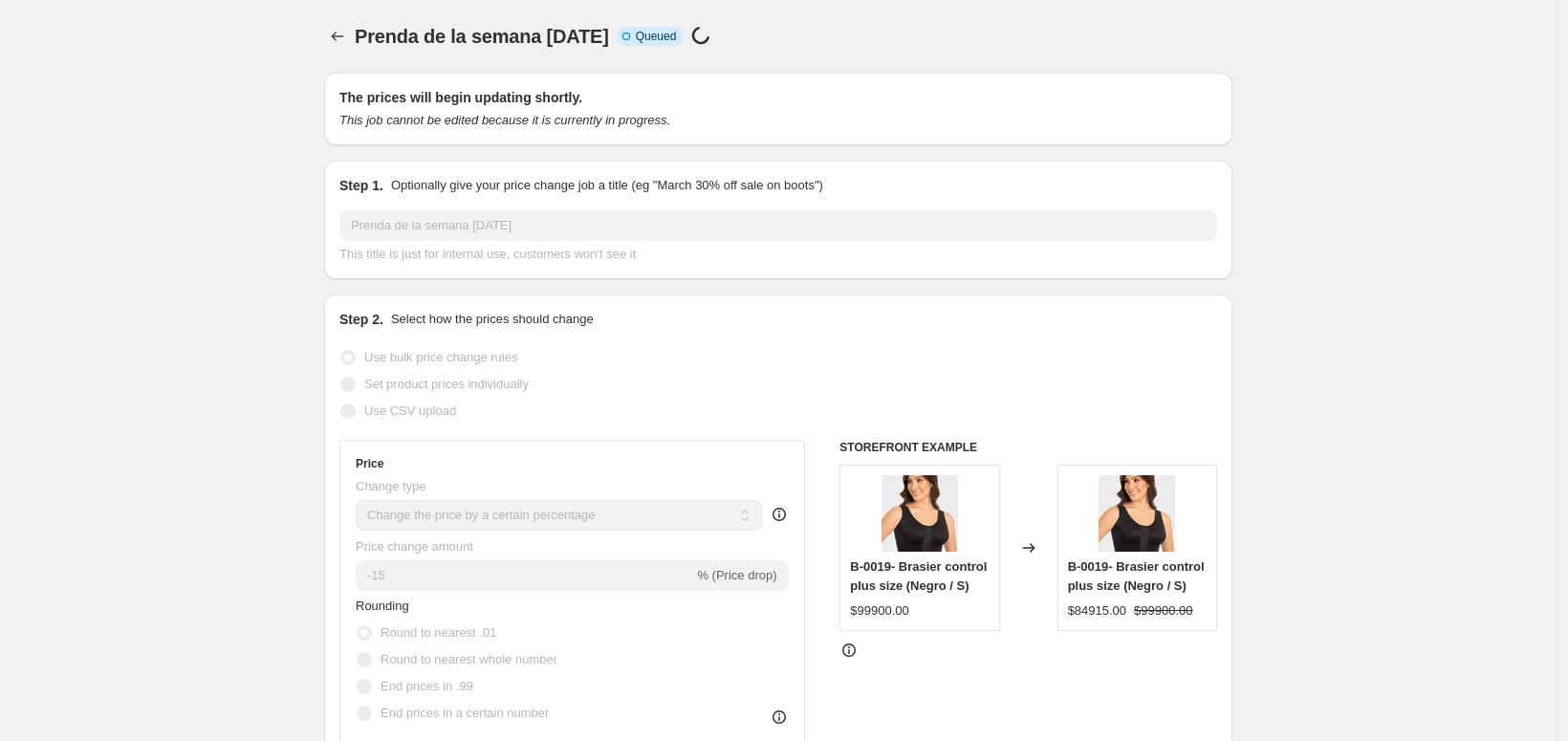 select on "percentage" 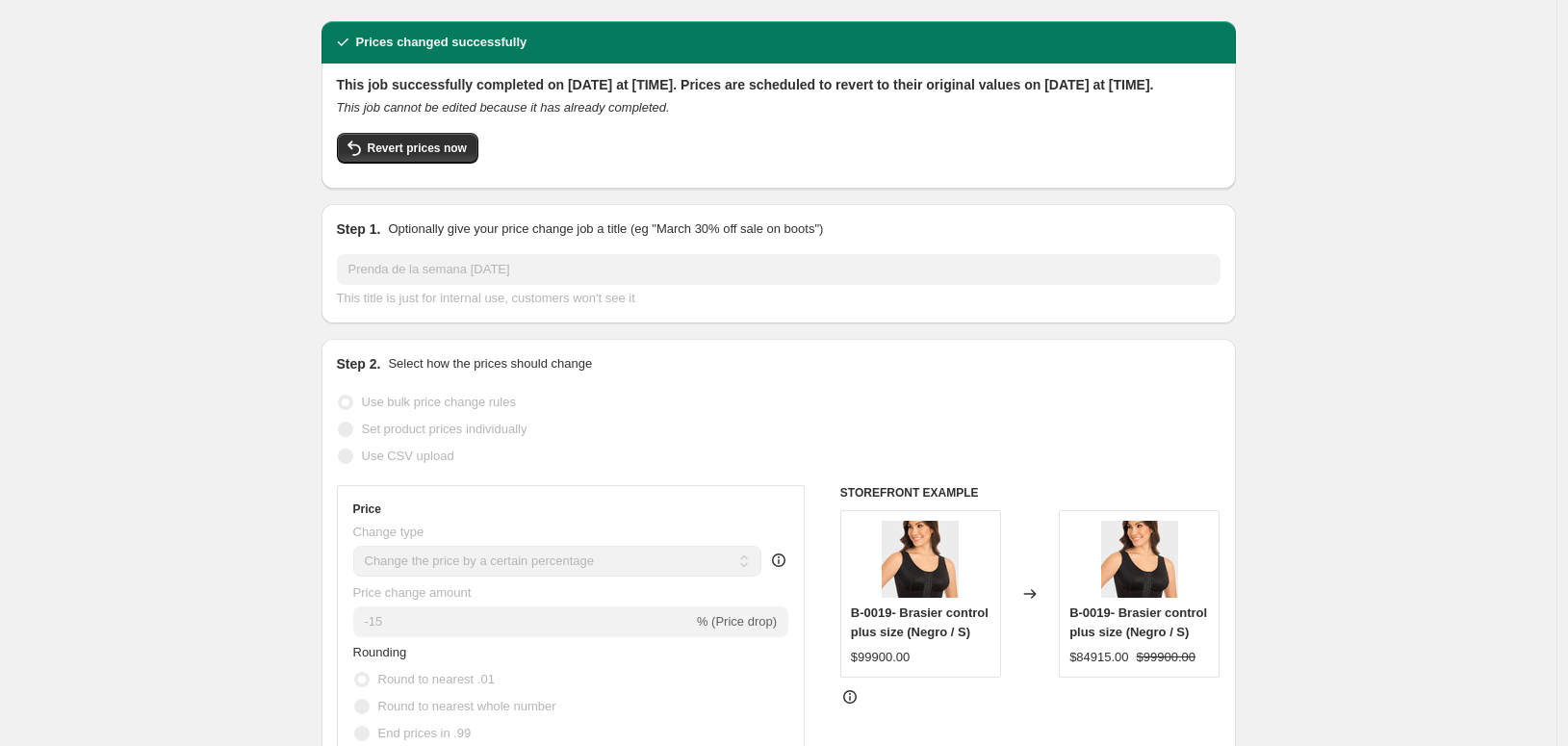 scroll, scrollTop: 0, scrollLeft: 0, axis: both 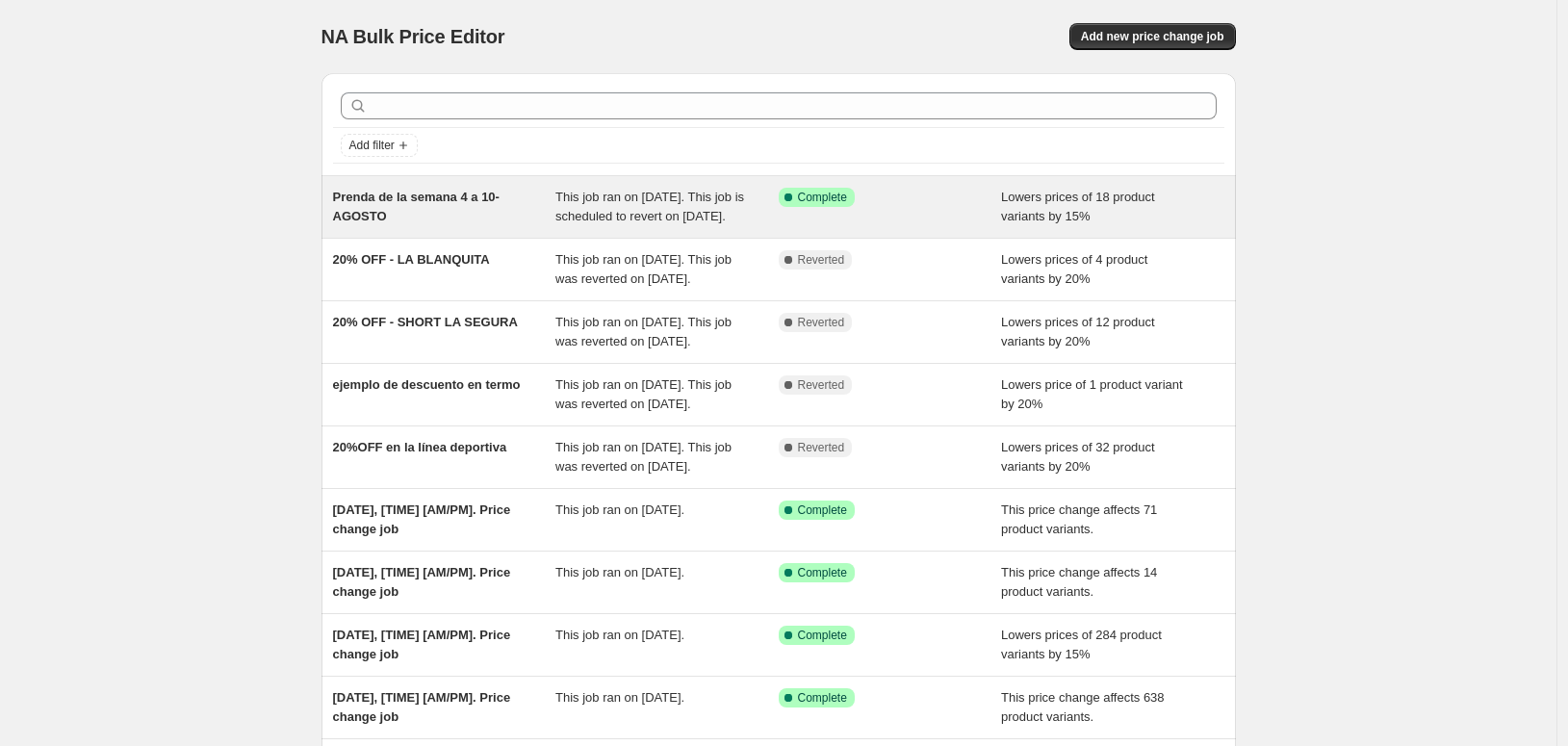 click on "Prenda de la semana 4 a 10- AGOSTO" at bounding box center (416, 206) 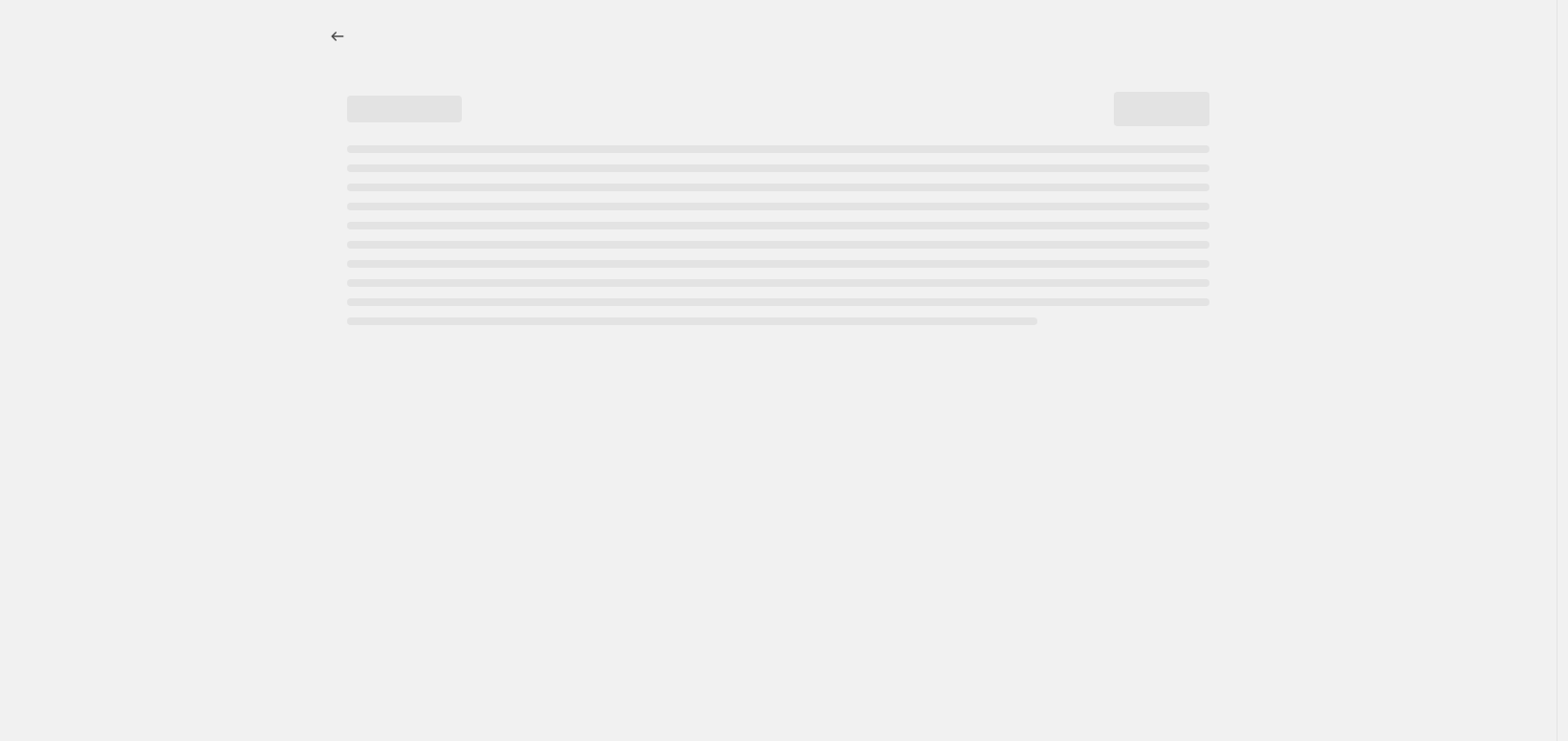 select on "percentage" 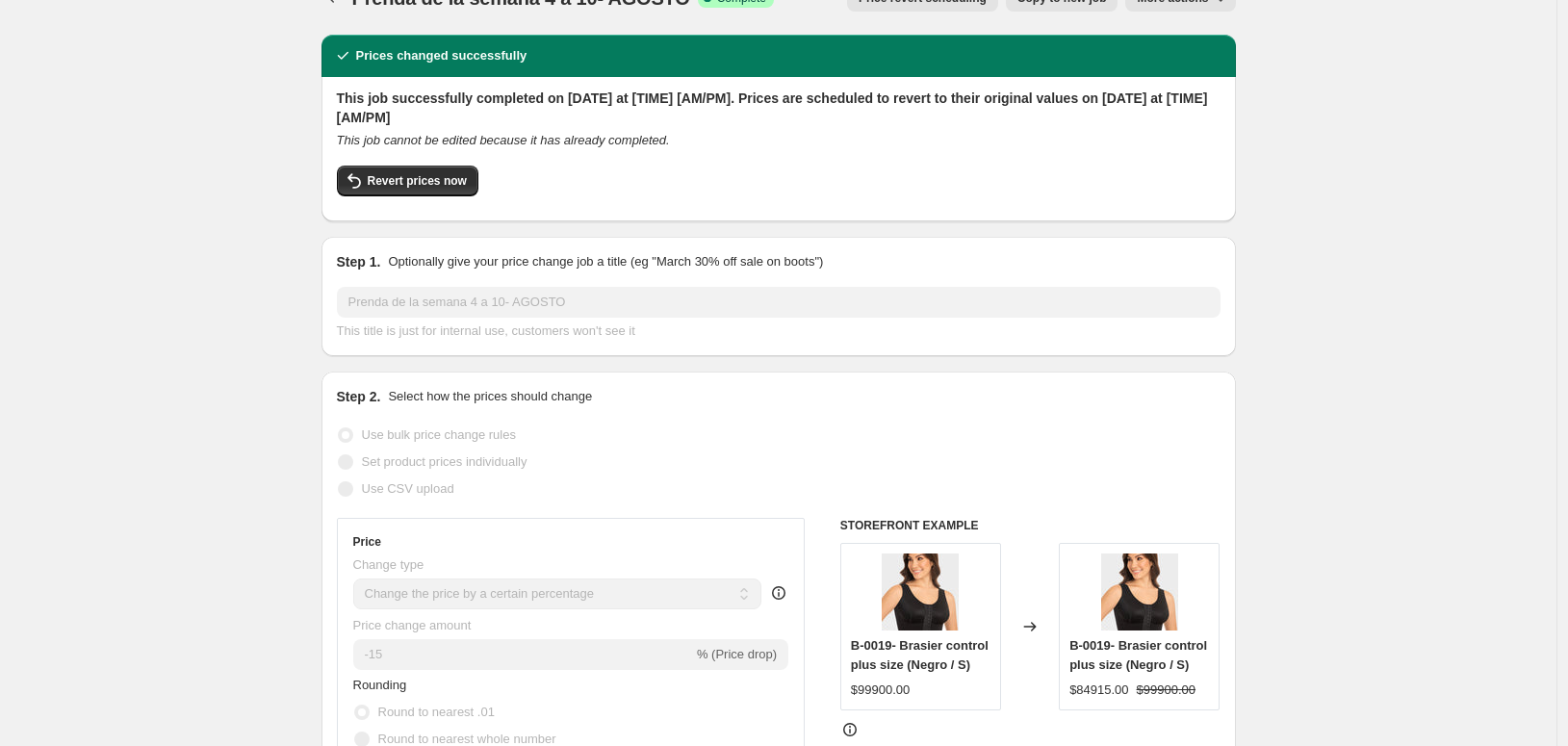 scroll, scrollTop: 0, scrollLeft: 0, axis: both 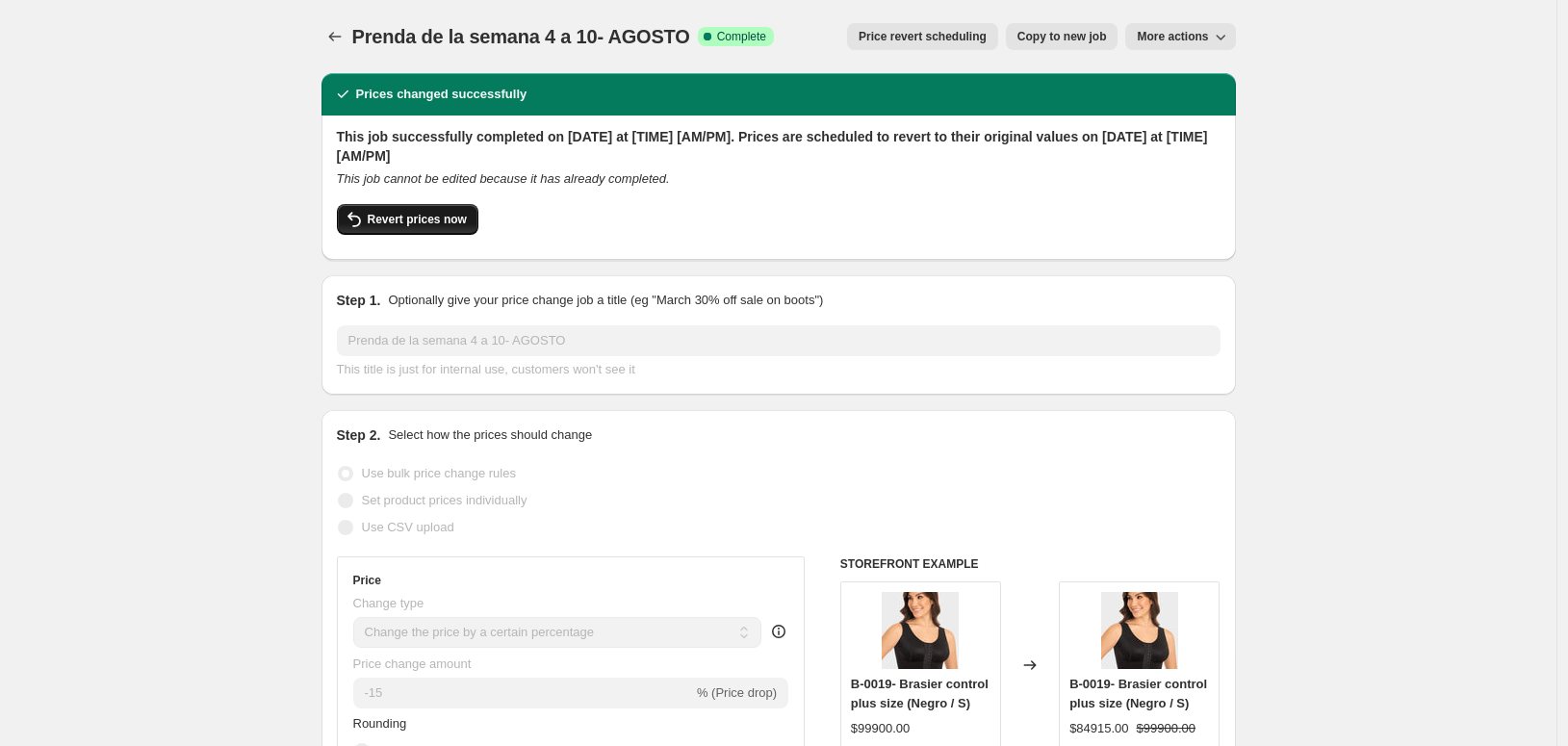 click on "Revert prices now" at bounding box center [417, 219] 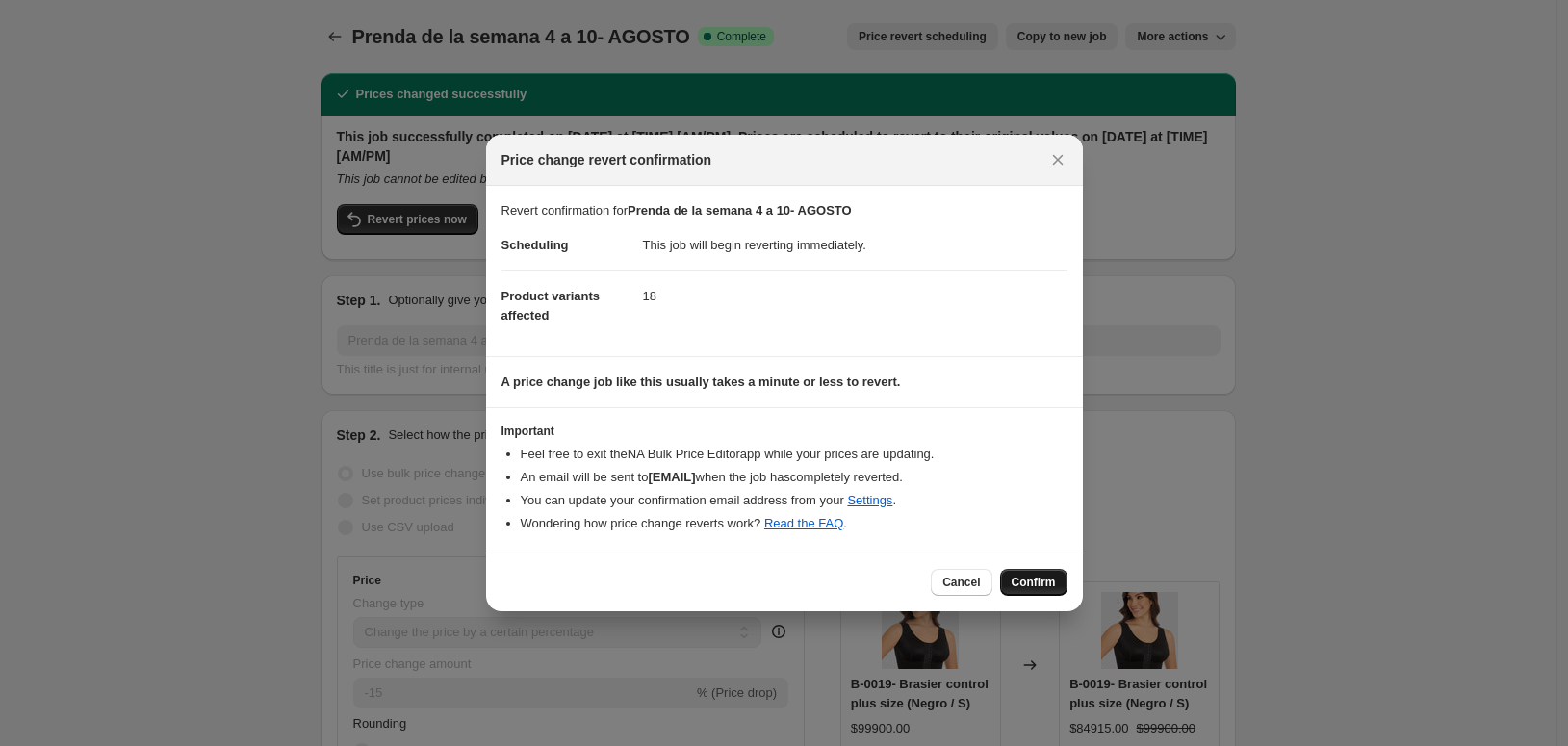 click on "Confirm" at bounding box center [1034, 582] 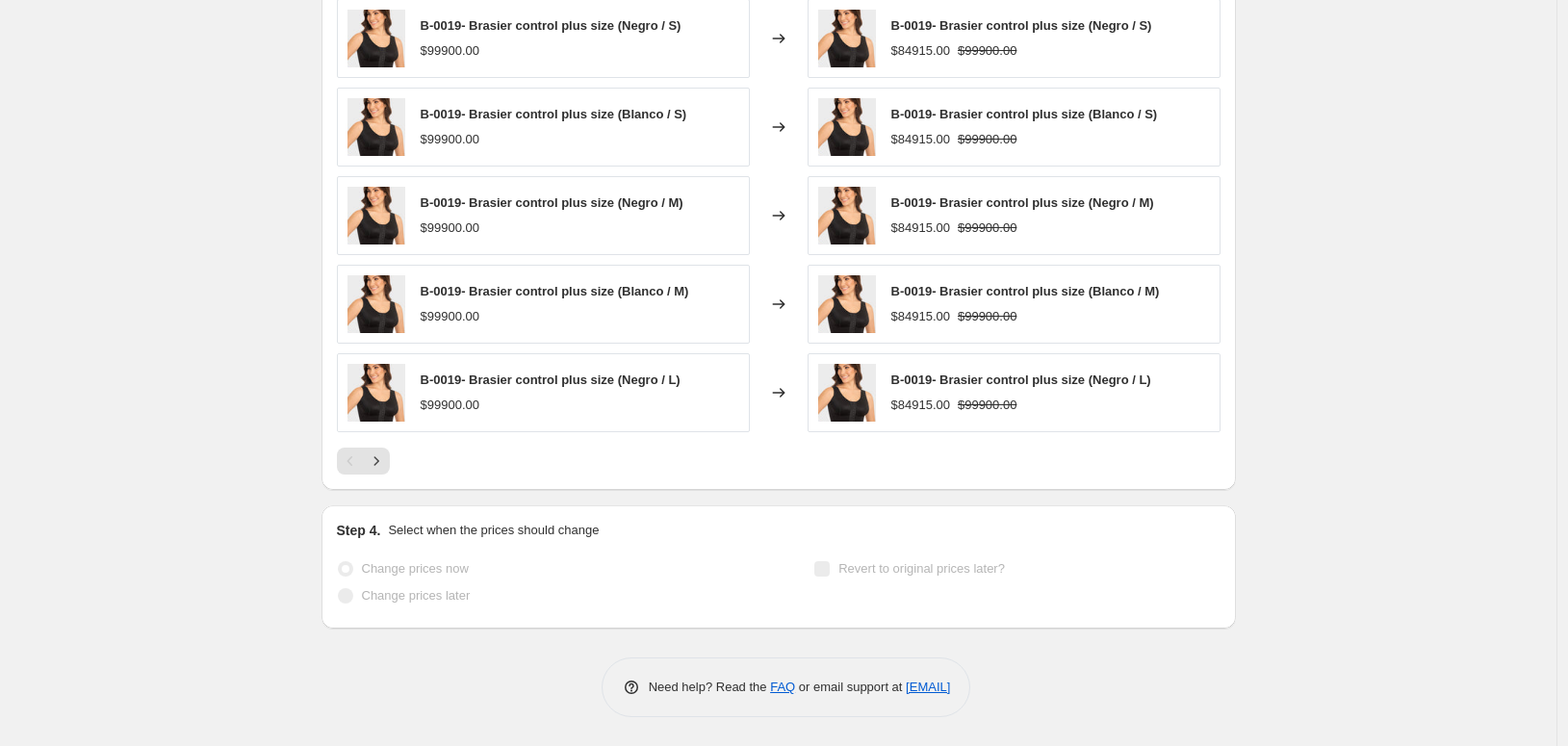 scroll, scrollTop: 0, scrollLeft: 0, axis: both 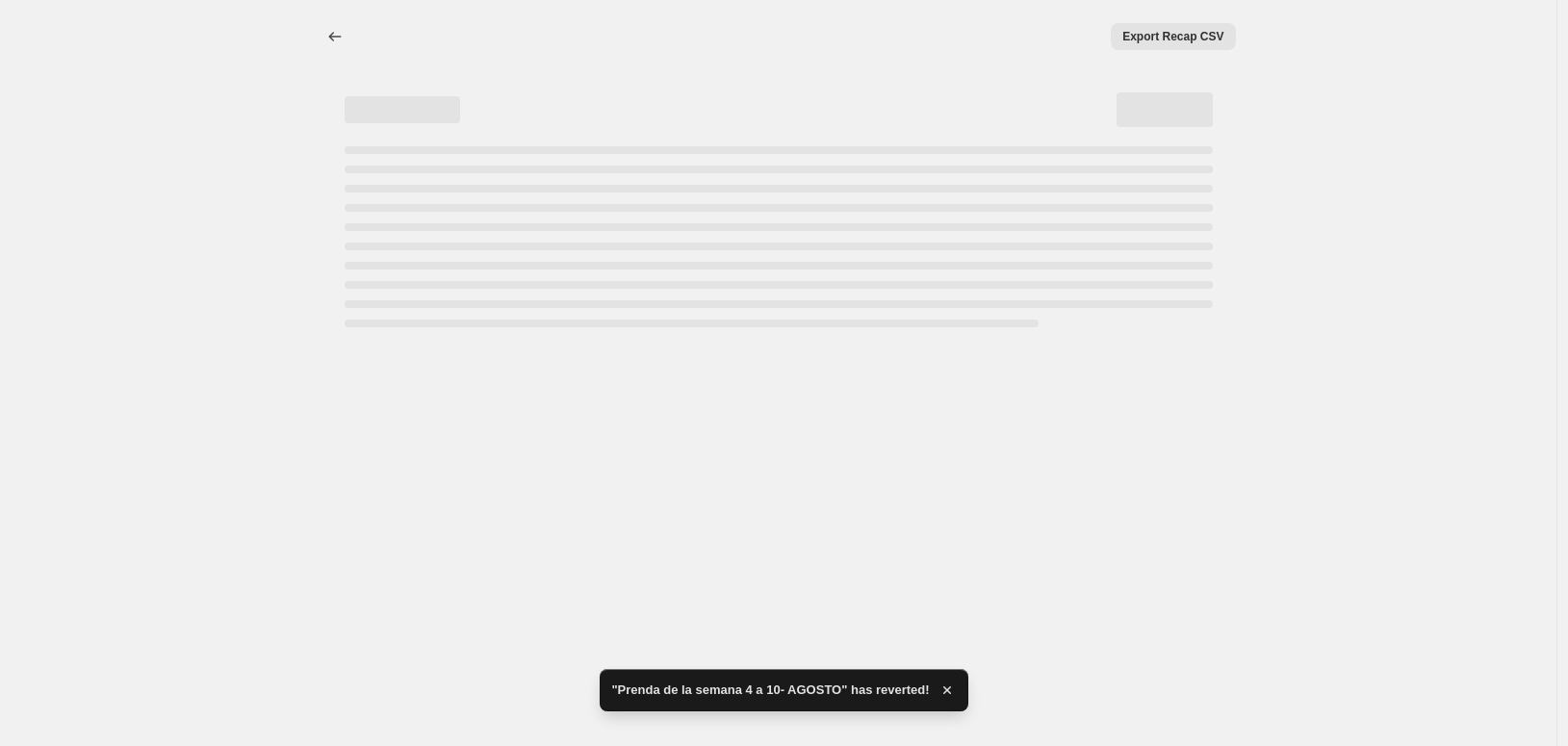 select on "percentage" 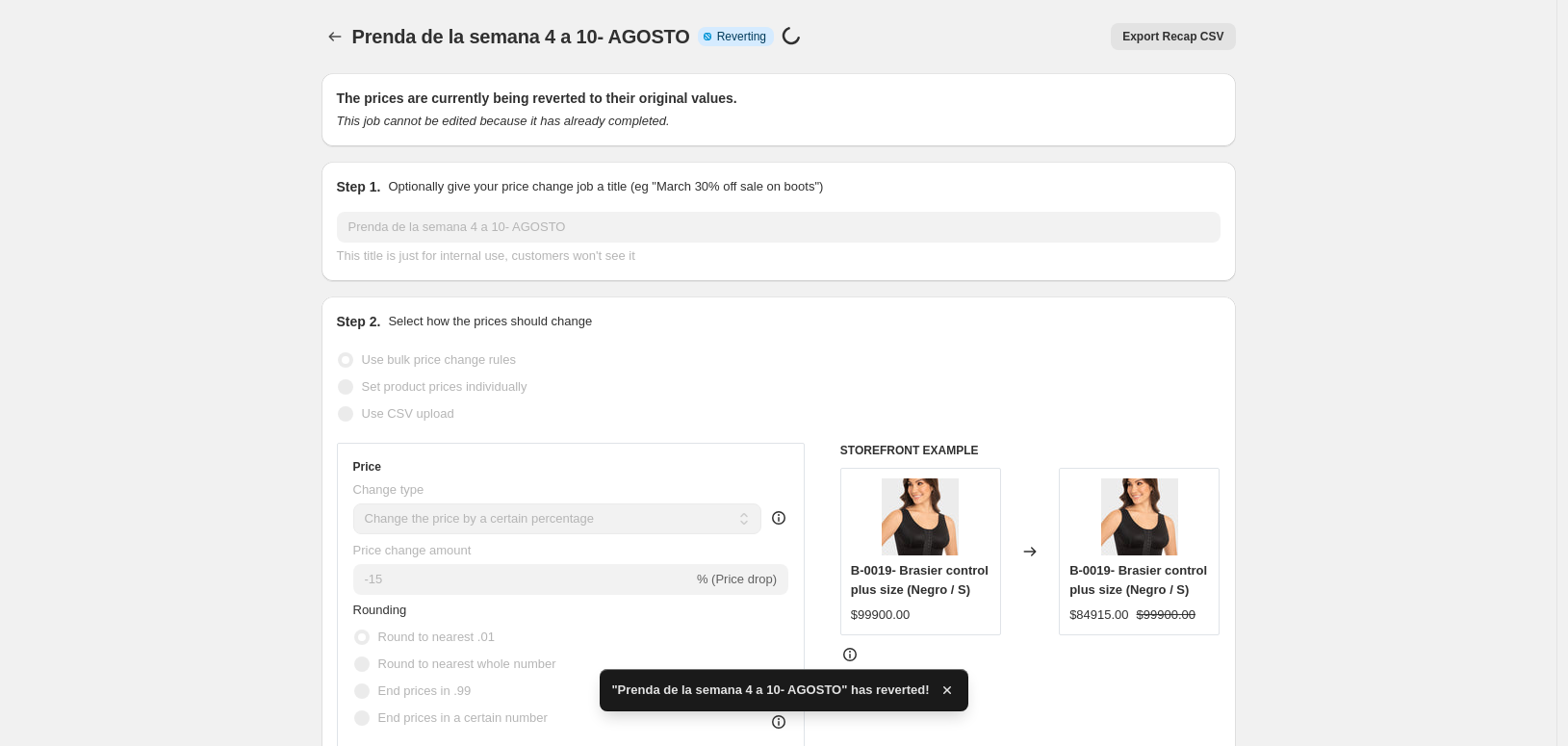 checkbox on "true" 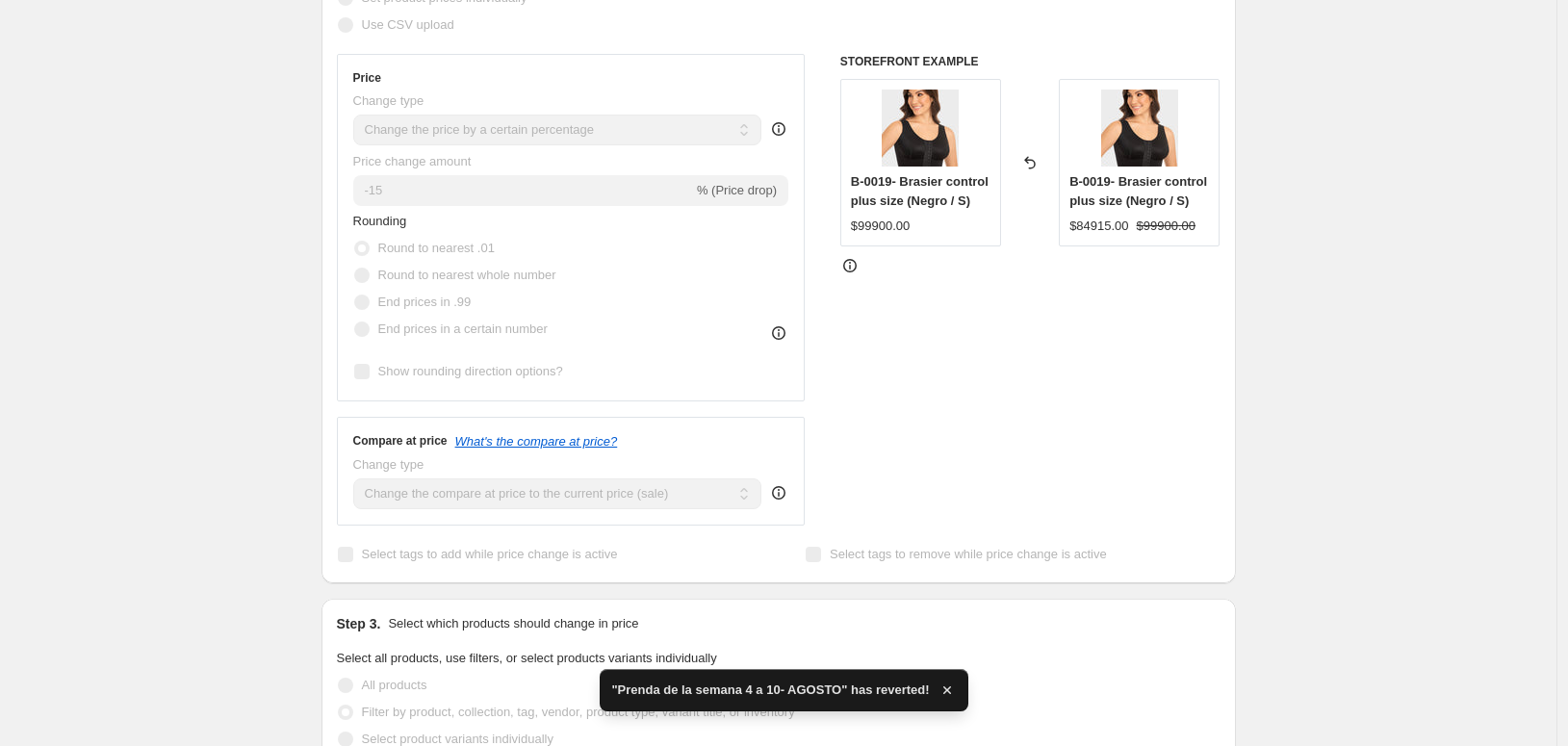 scroll, scrollTop: 0, scrollLeft: 0, axis: both 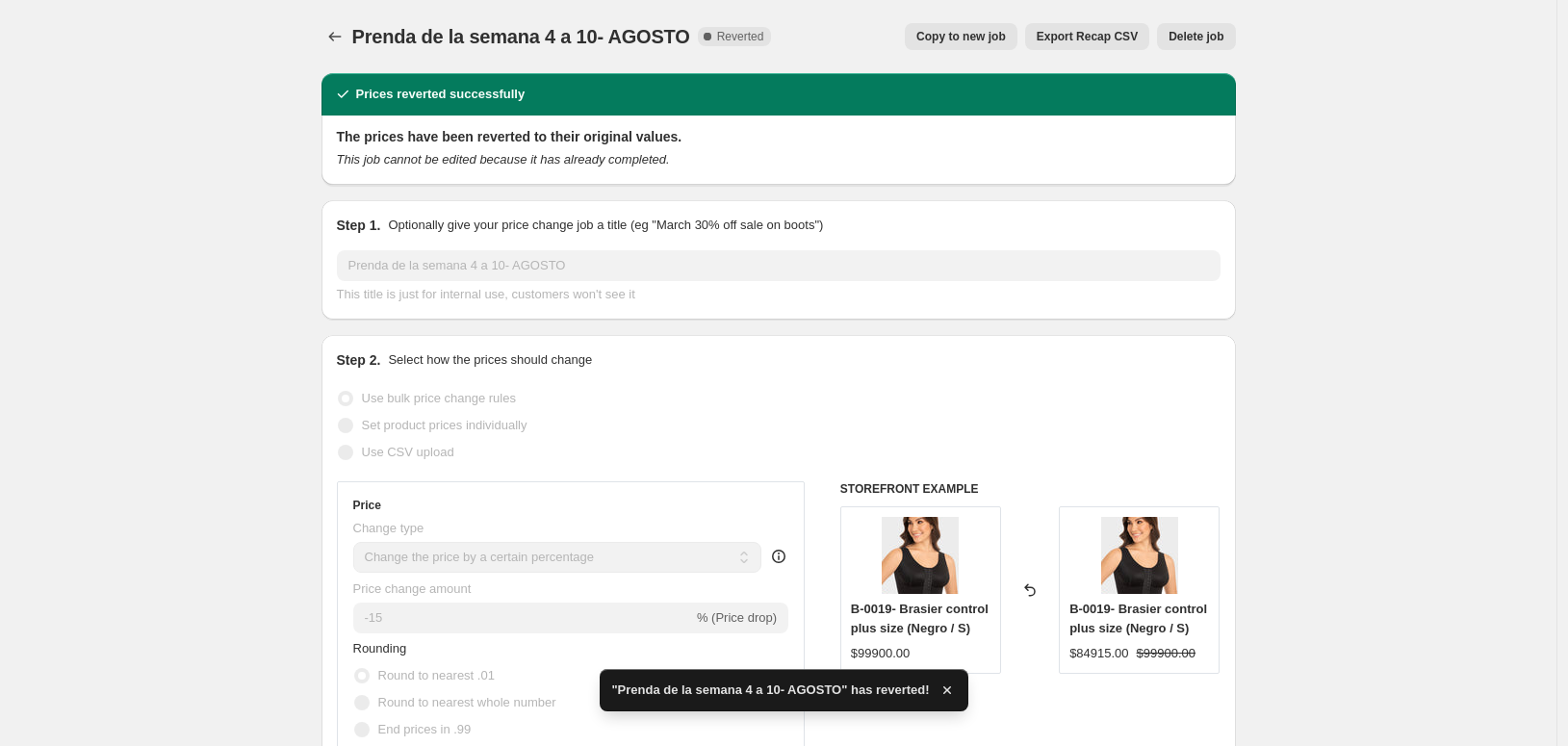 click on "Copy to new job" at bounding box center (961, 37) 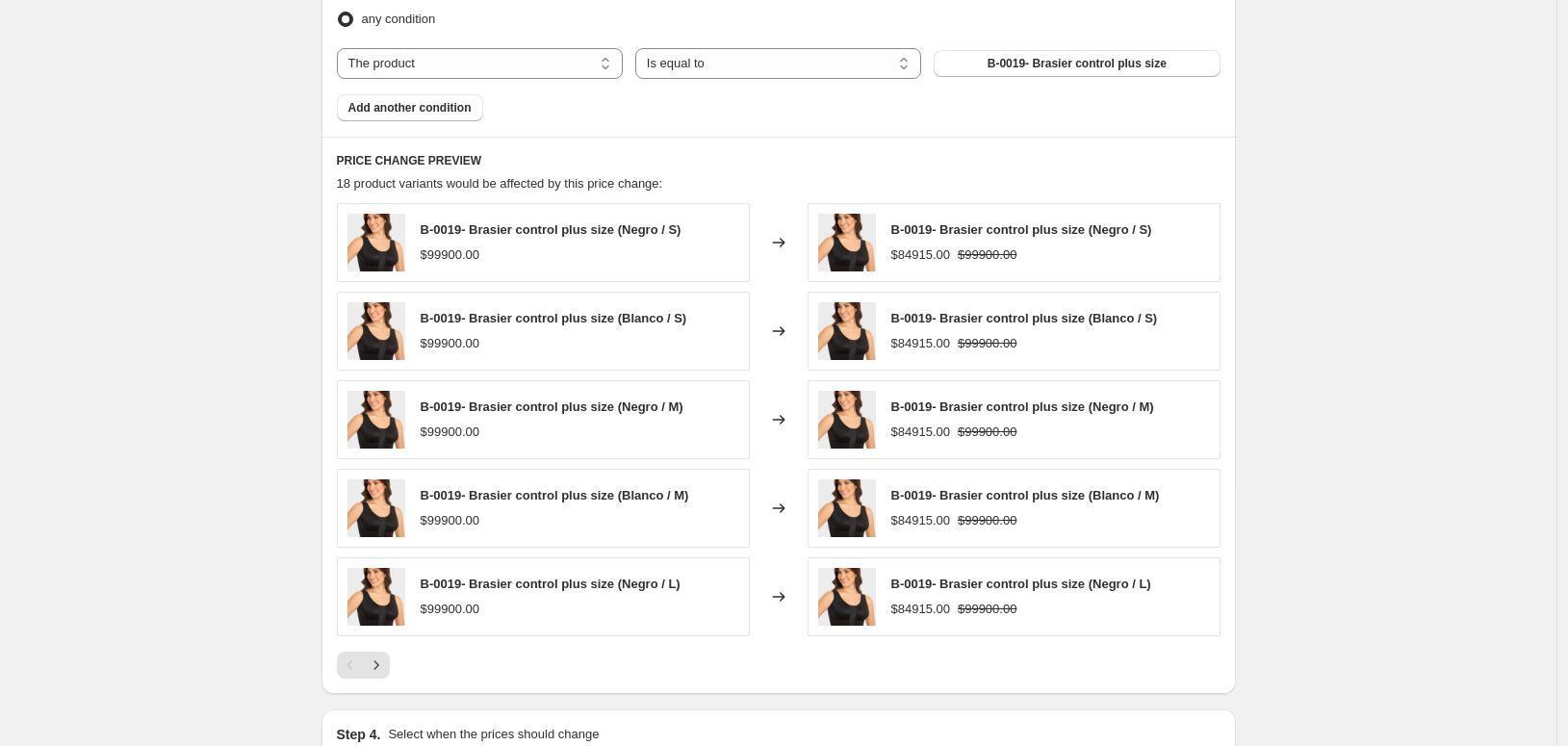 scroll, scrollTop: 1390, scrollLeft: 0, axis: vertical 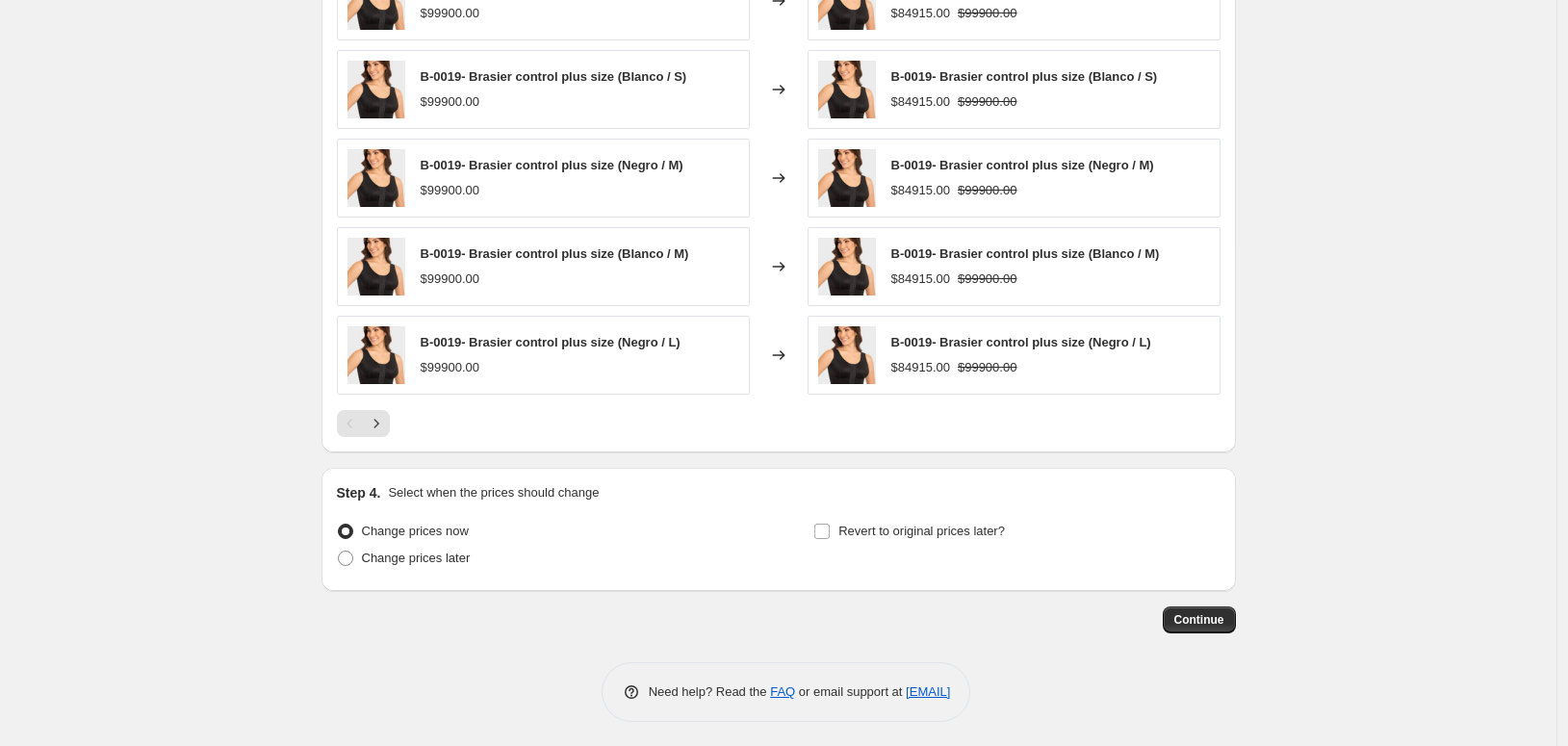 click on "Add another condition" at bounding box center [410, -134] 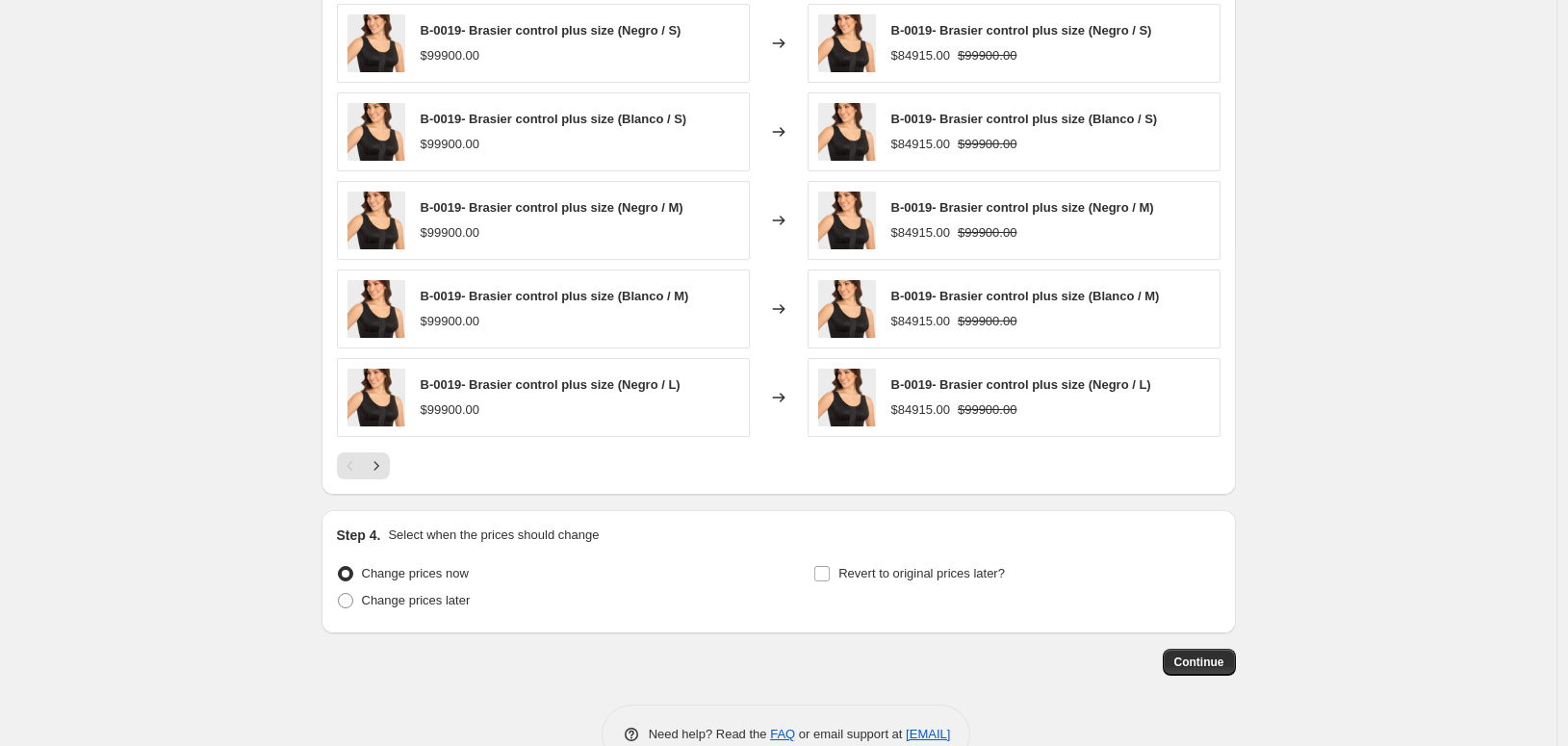 click on "The product The product's collection The product's tag The product's vendor The product's status The variant's title Inventory quantity" at bounding box center (474, -136) 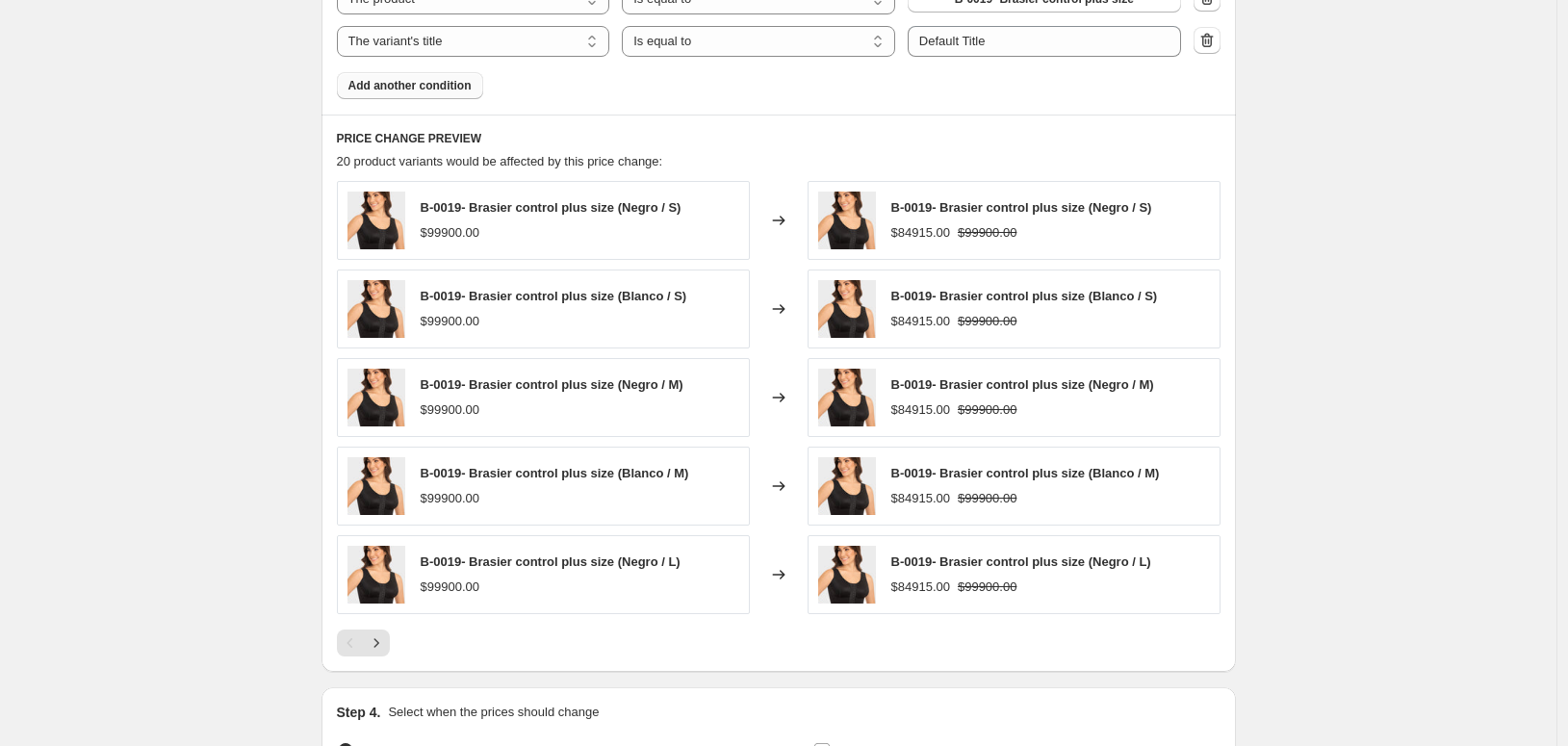 scroll, scrollTop: 1176, scrollLeft: 0, axis: vertical 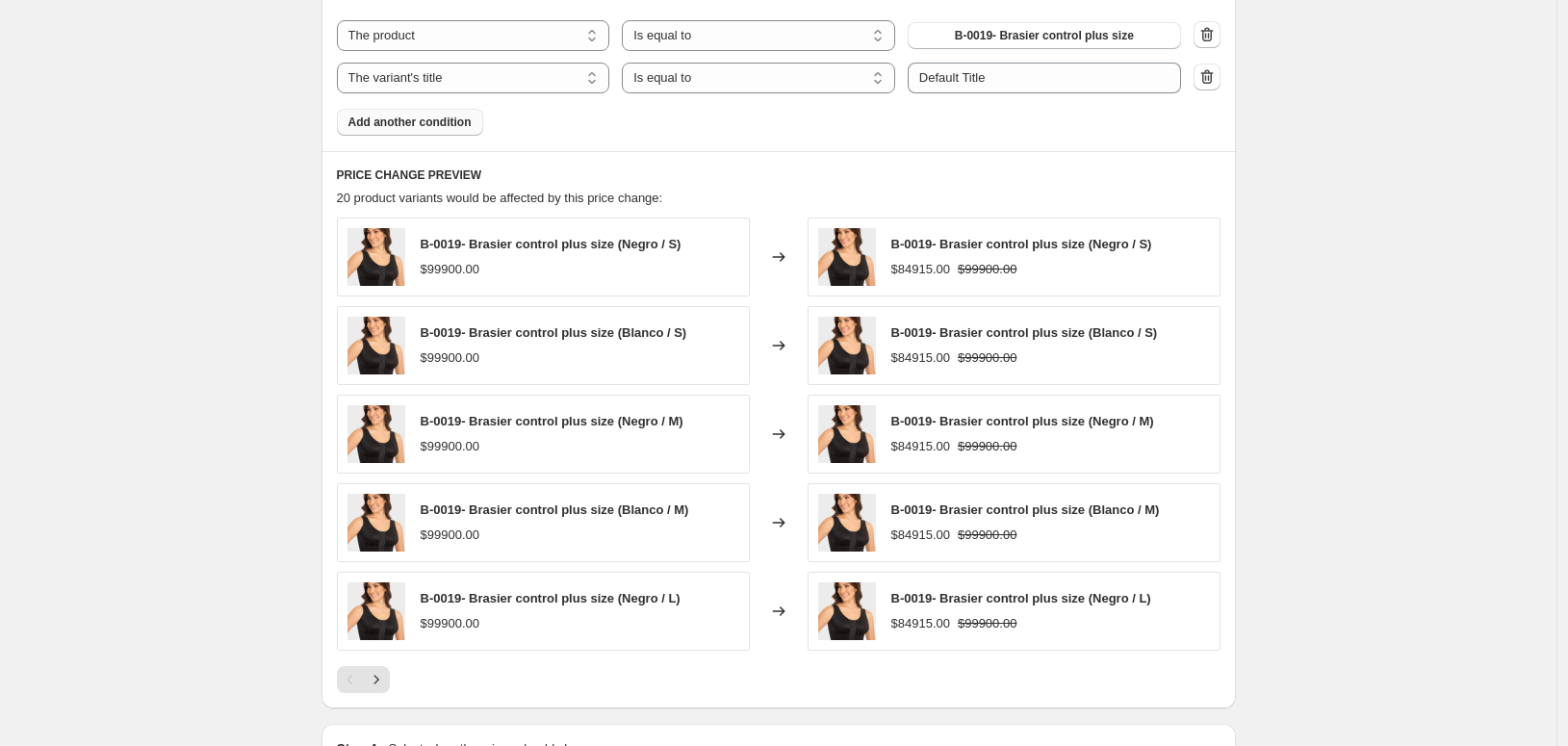click on "all conditions" at bounding box center [398, -37] 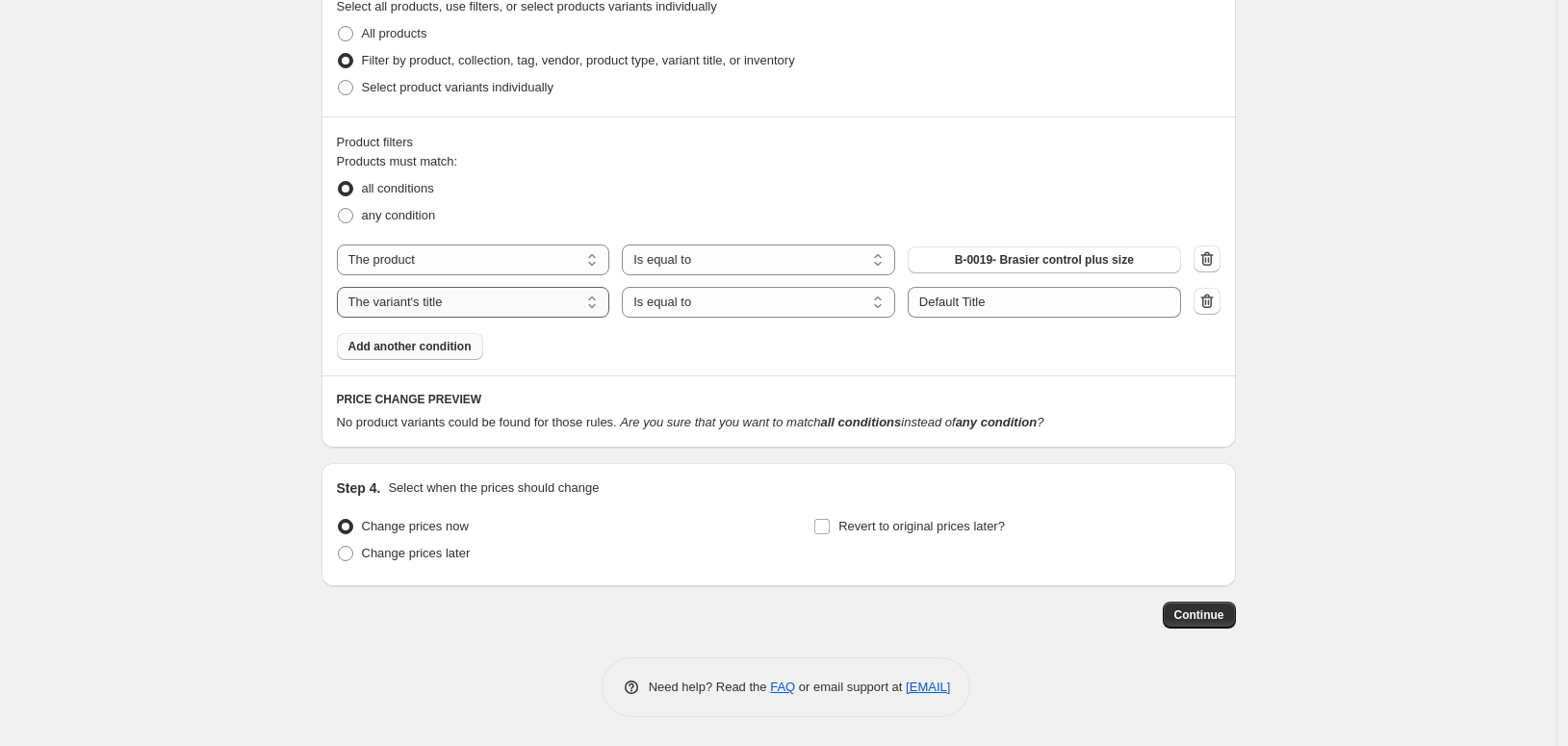 click on "The product The product's collection The product's tag The product's vendor The product's status The variant's title Inventory quantity" at bounding box center [474, 302] 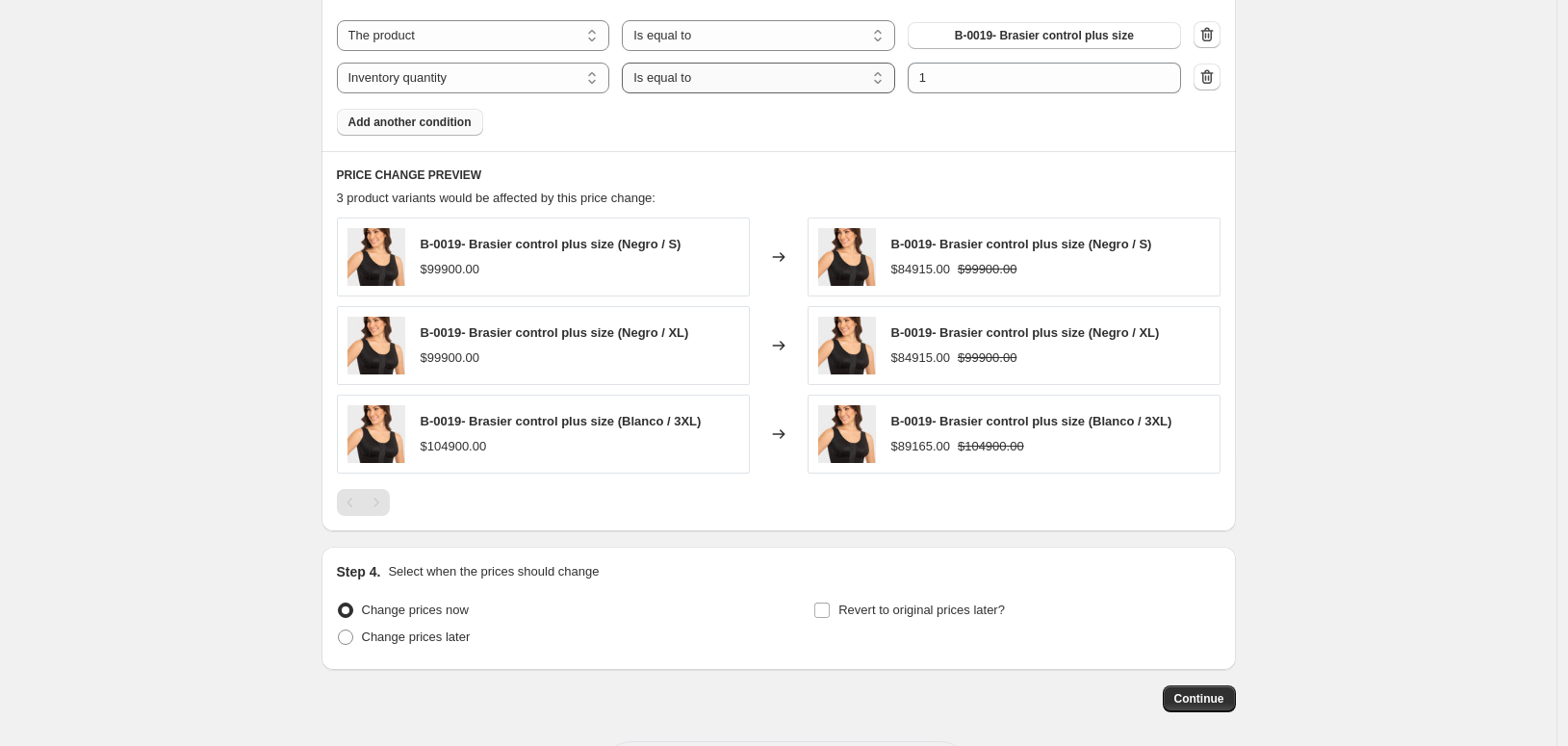 click on "Is equal to Is not equal to Is greater than Is less than" at bounding box center (758, 78) 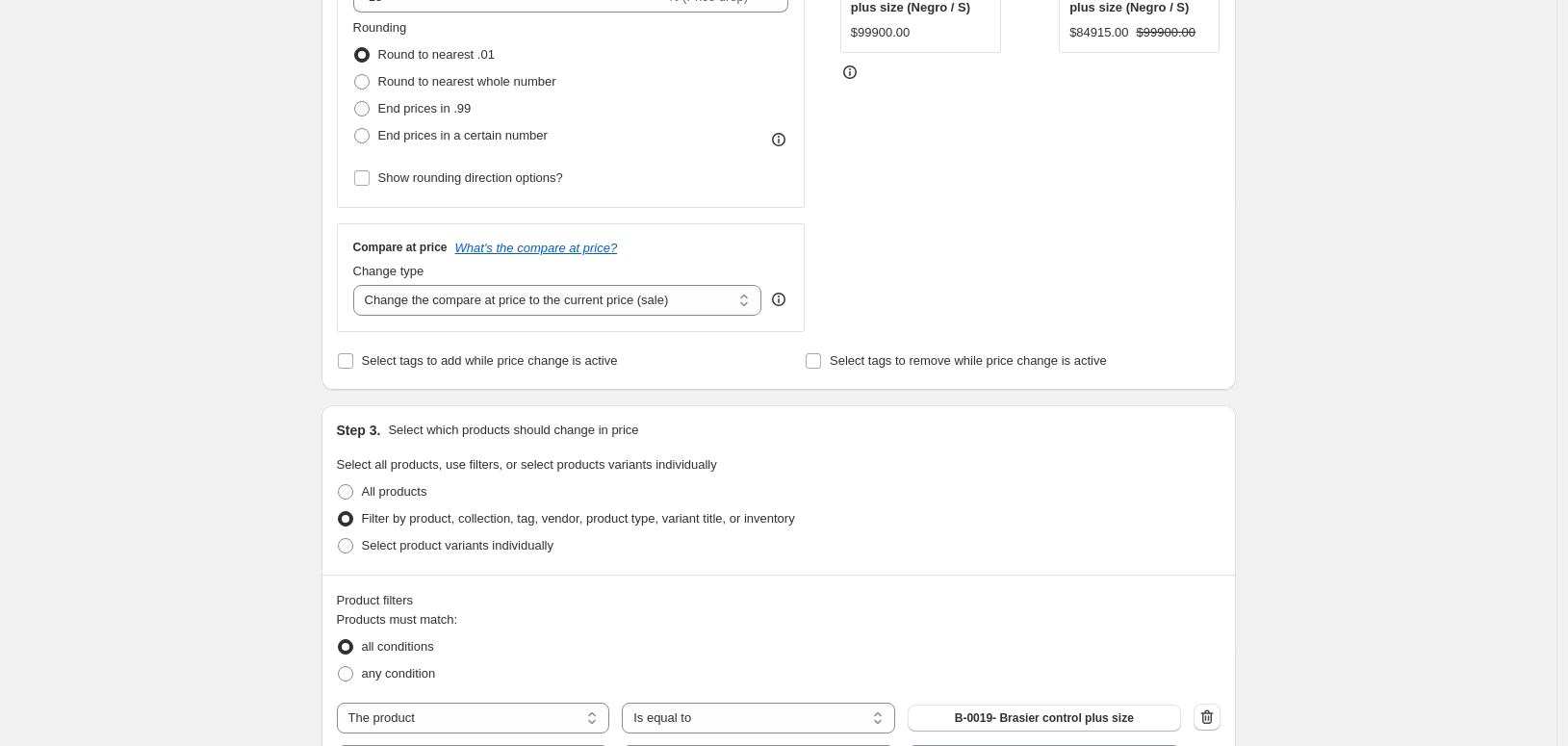 scroll, scrollTop: 617, scrollLeft: 0, axis: vertical 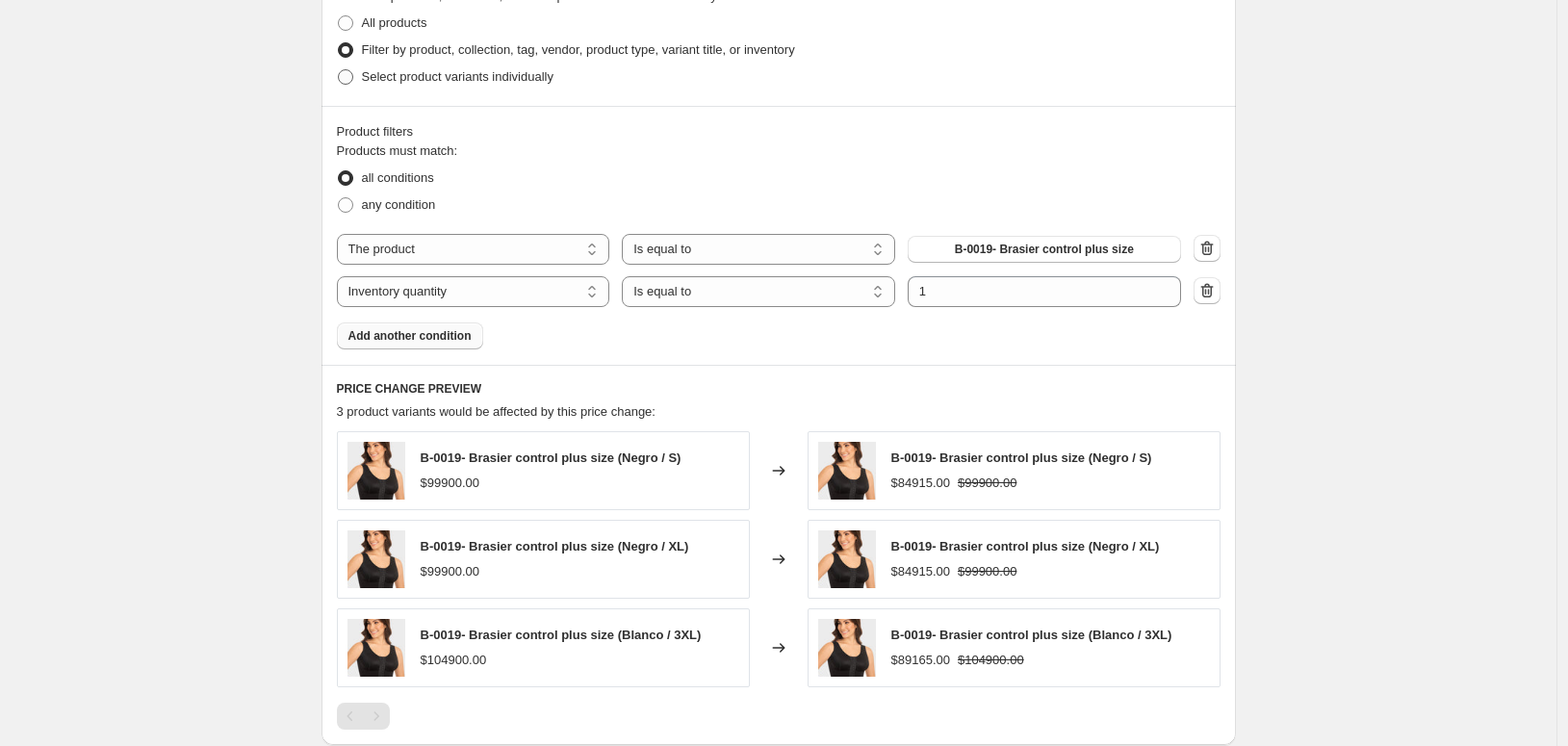 click on "Select product variants individually" at bounding box center [457, 76] 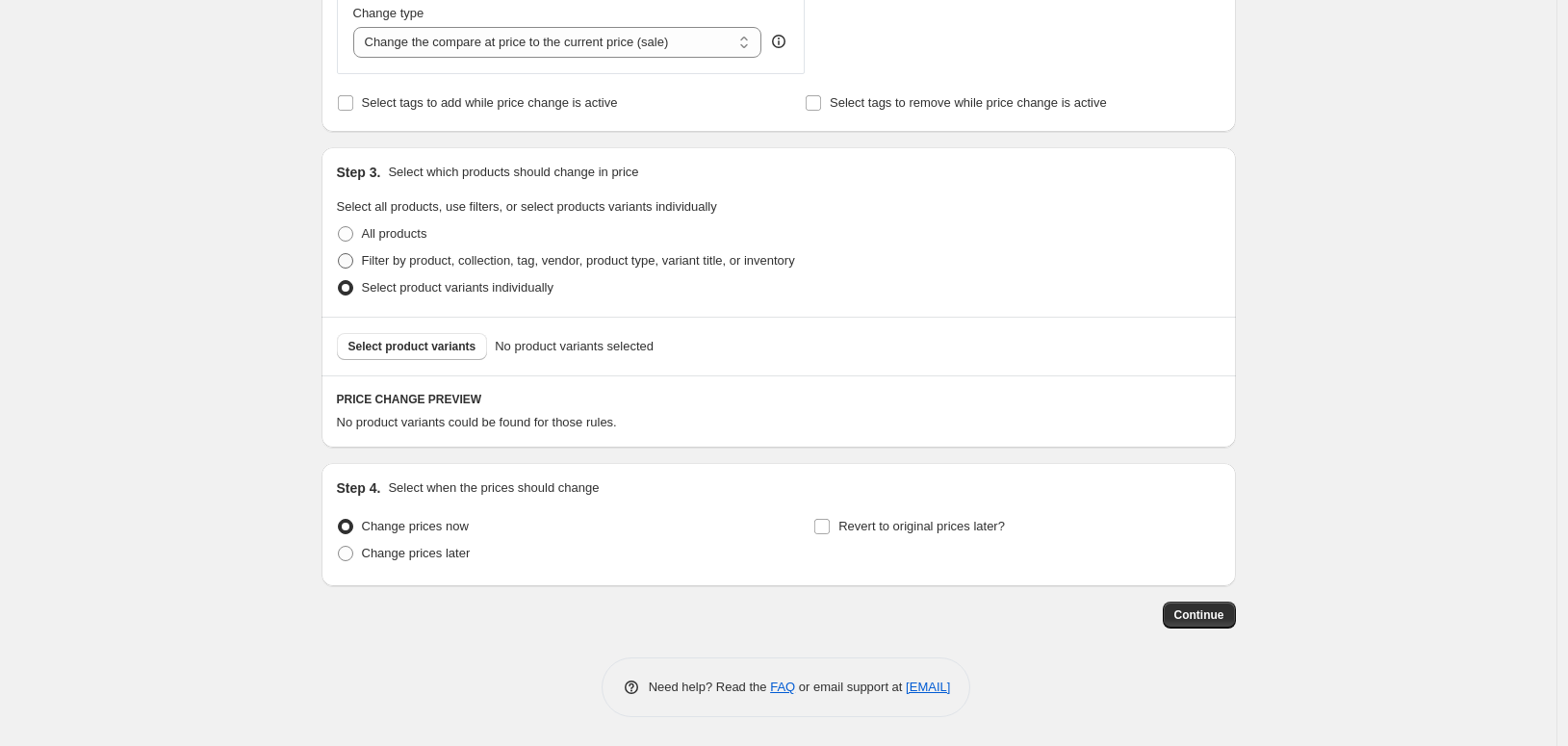 click on "Filter by product, collection, tag, vendor, product type, variant title, or inventory" at bounding box center [578, 260] 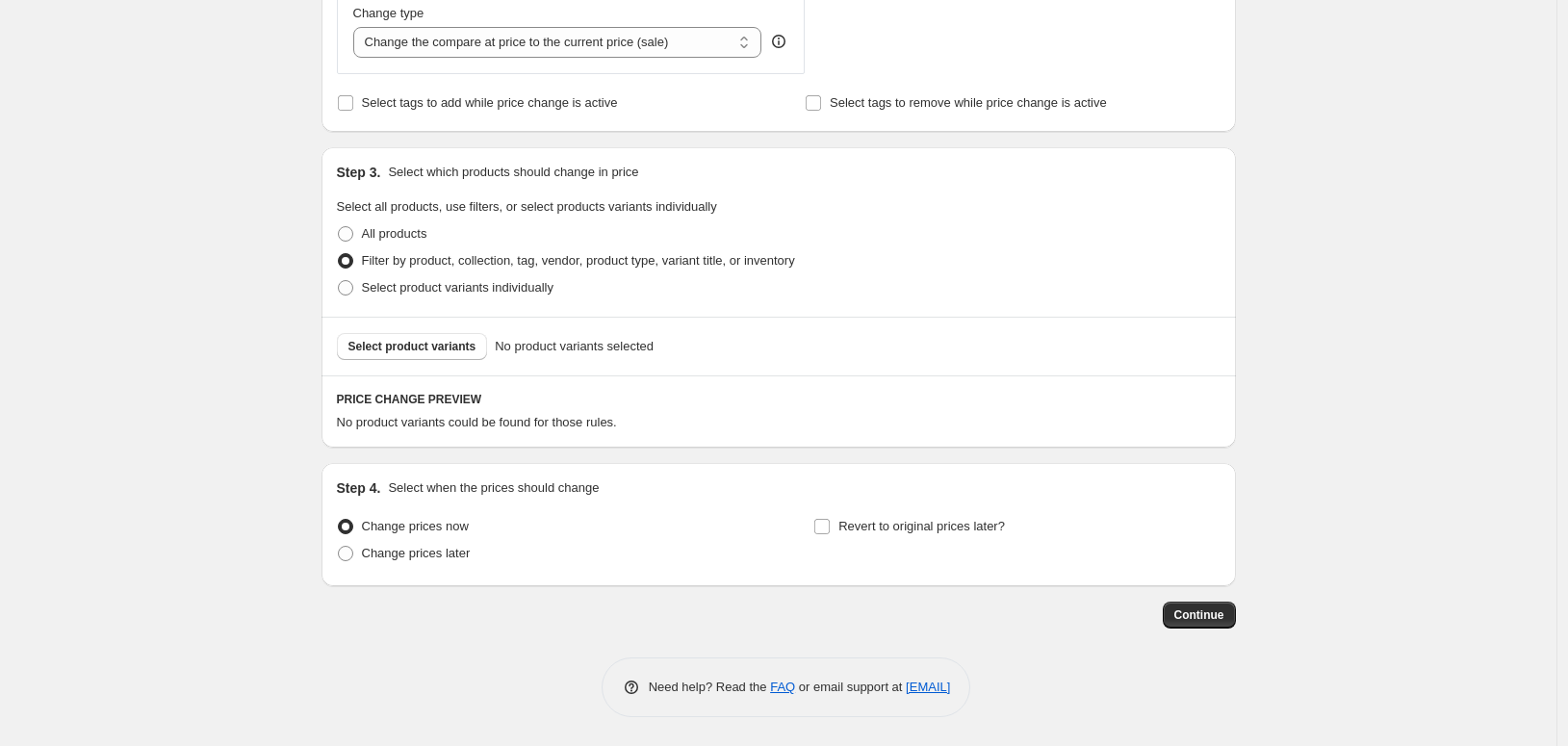 select on "inventory_quantity" 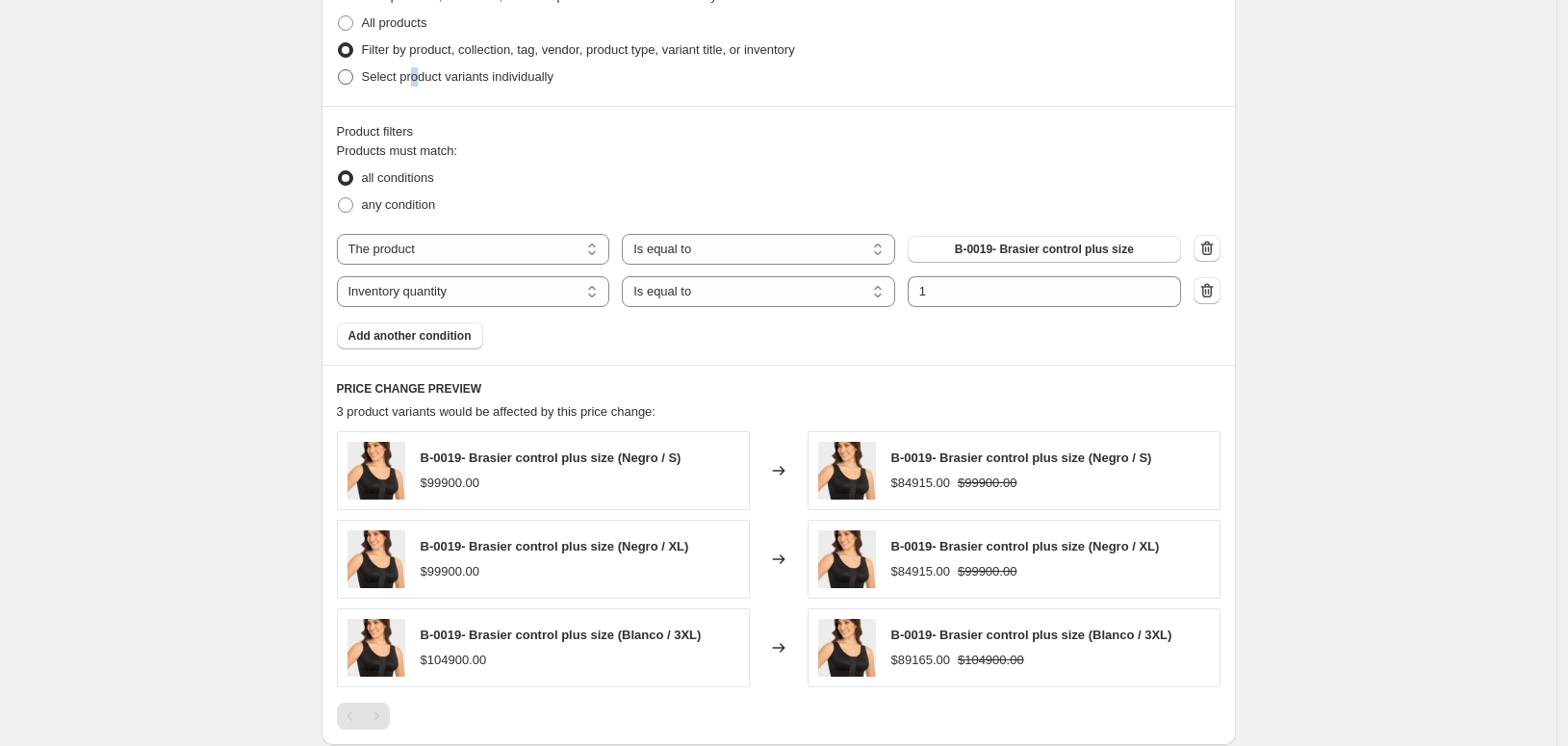 click on "Select product variants individually" at bounding box center (457, 76) 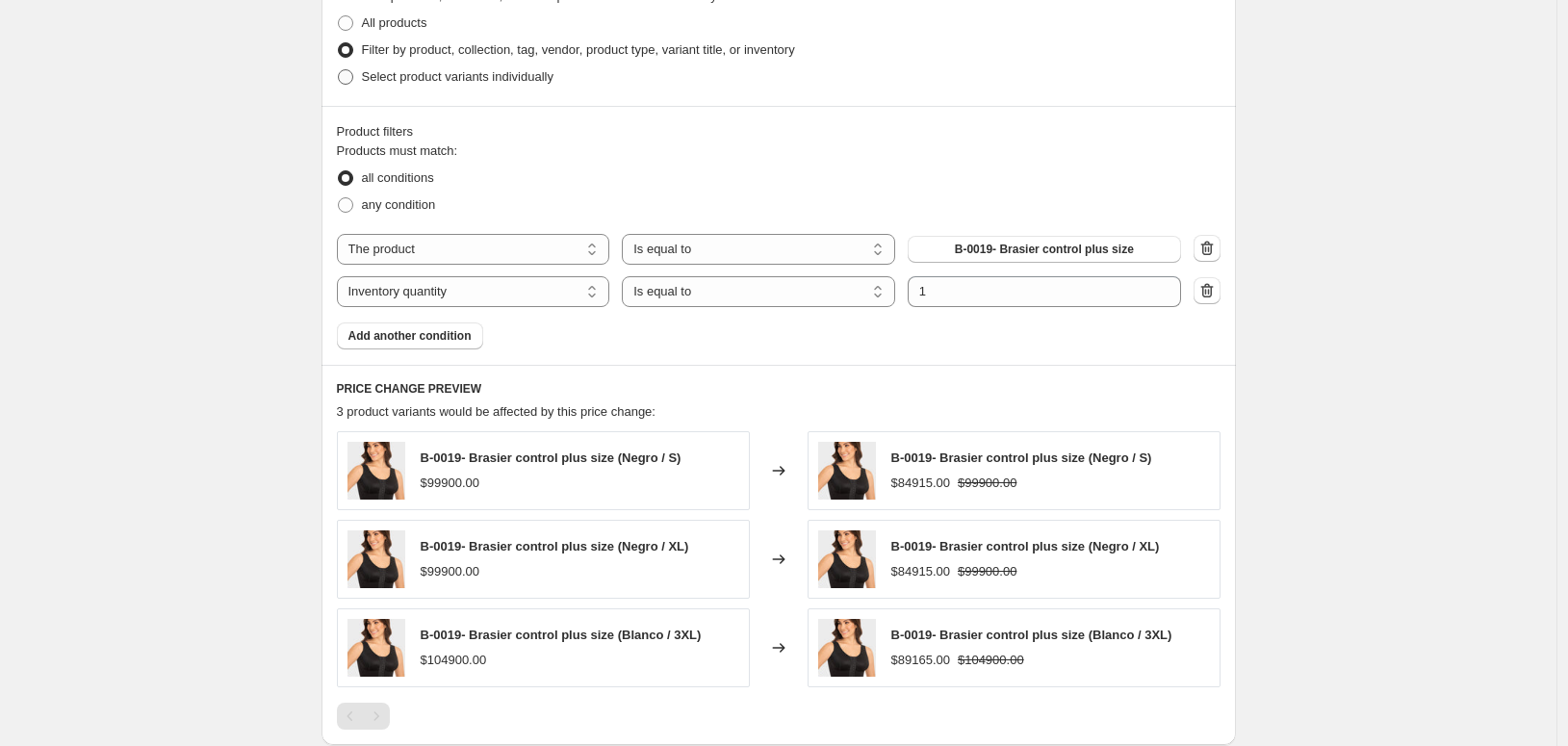 click at bounding box center (346, 77) 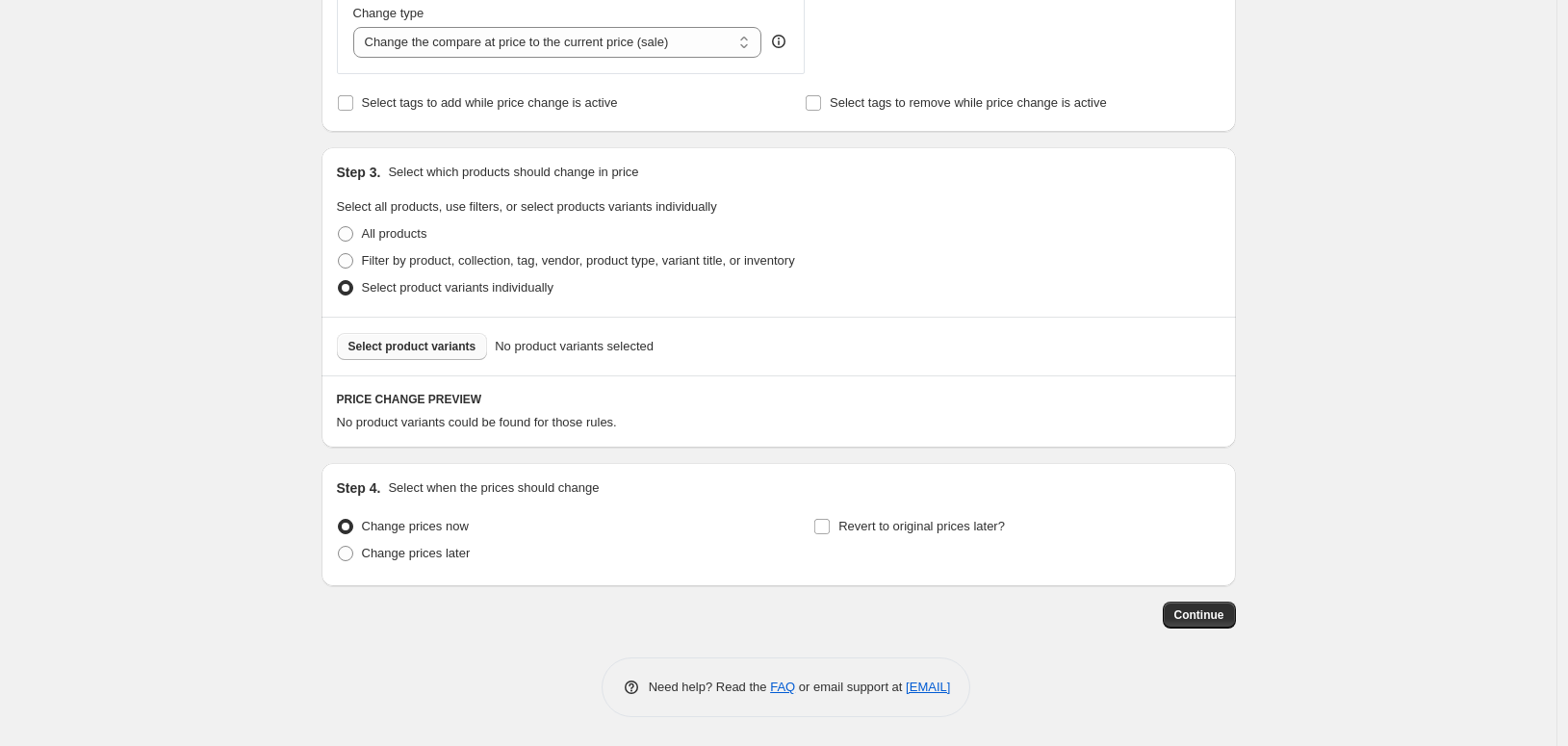 click on "Select product variants" at bounding box center (412, 347) 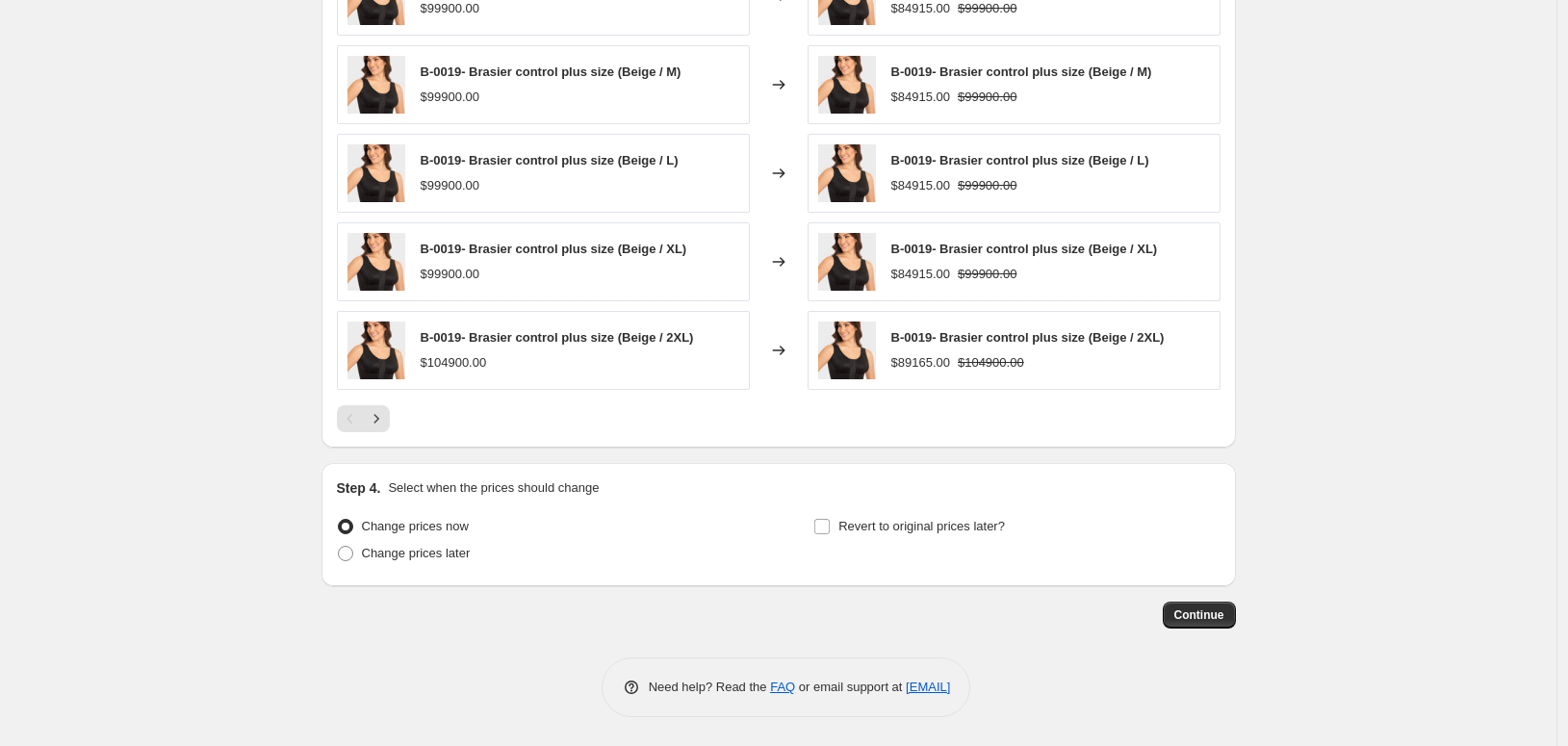 scroll, scrollTop: 1517, scrollLeft: 0, axis: vertical 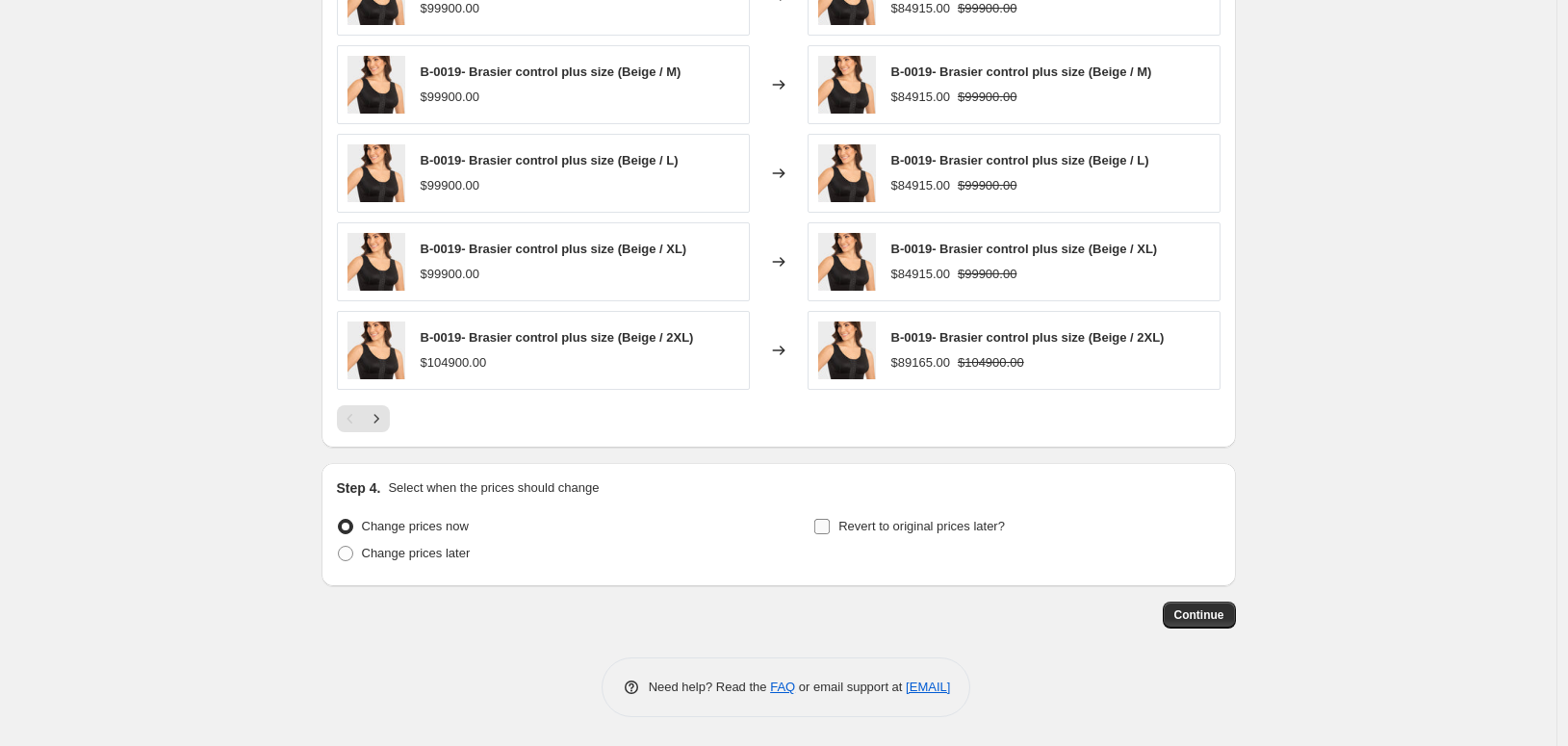 click on "Revert to original prices later?" at bounding box center (822, 527) 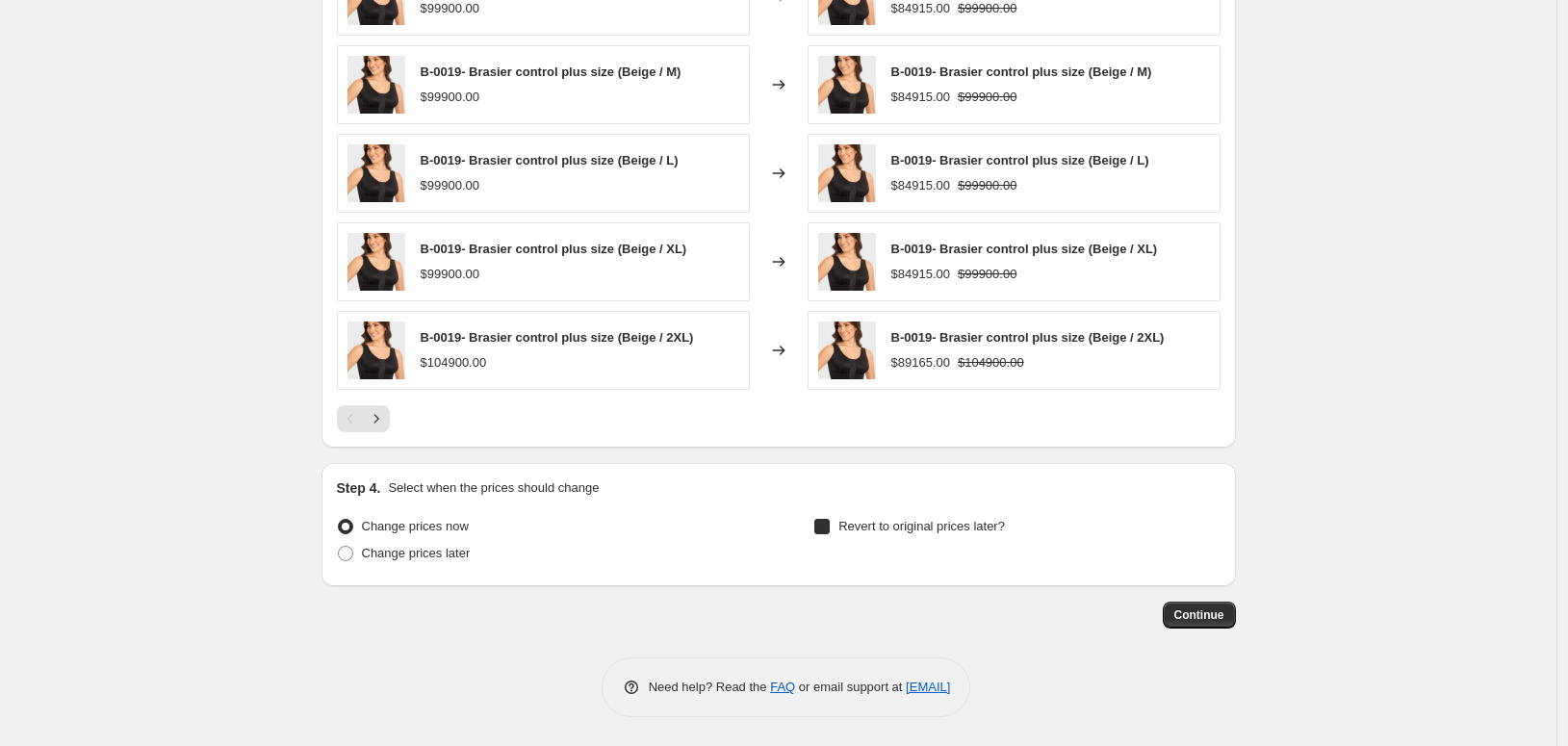 checkbox on "true" 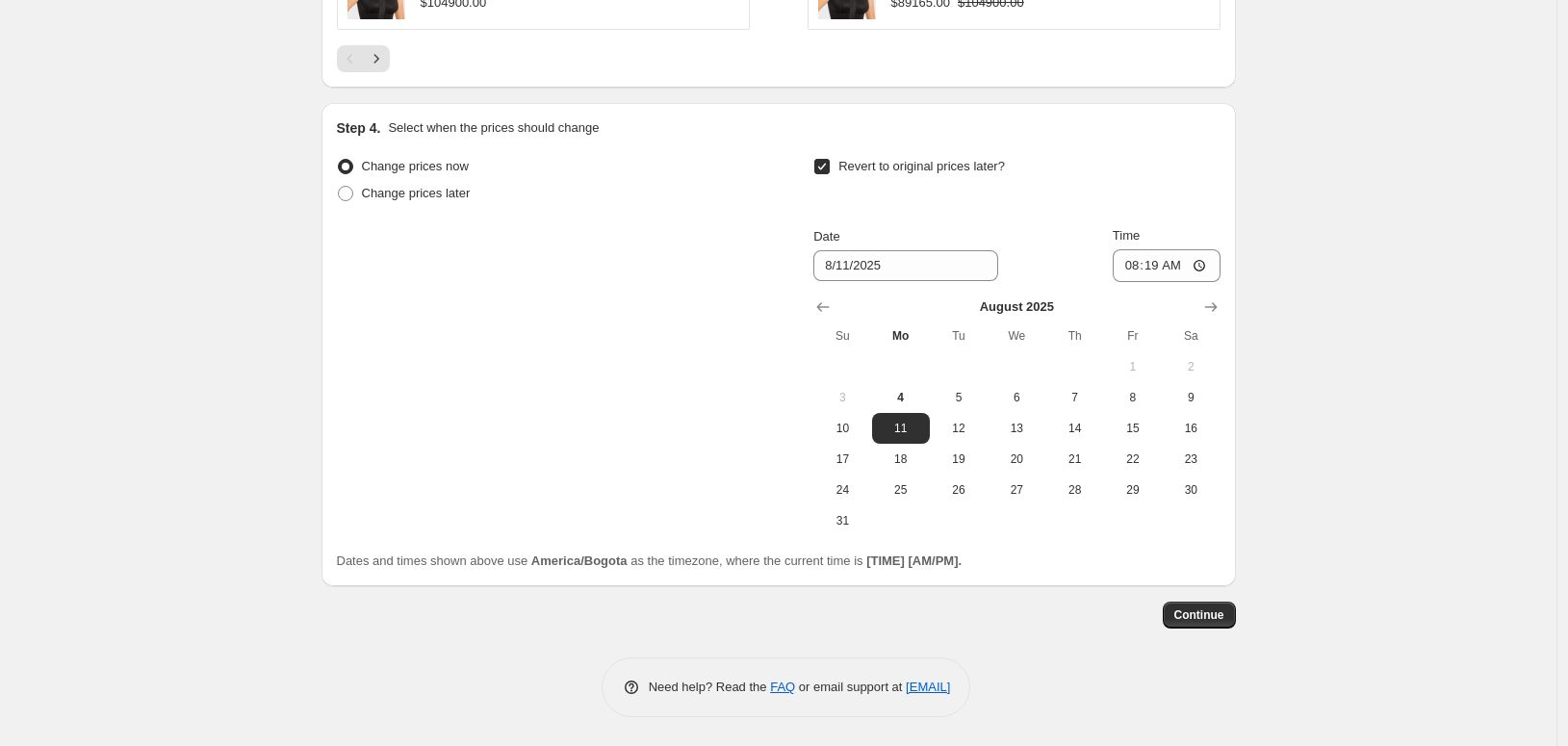 scroll, scrollTop: 1731, scrollLeft: 0, axis: vertical 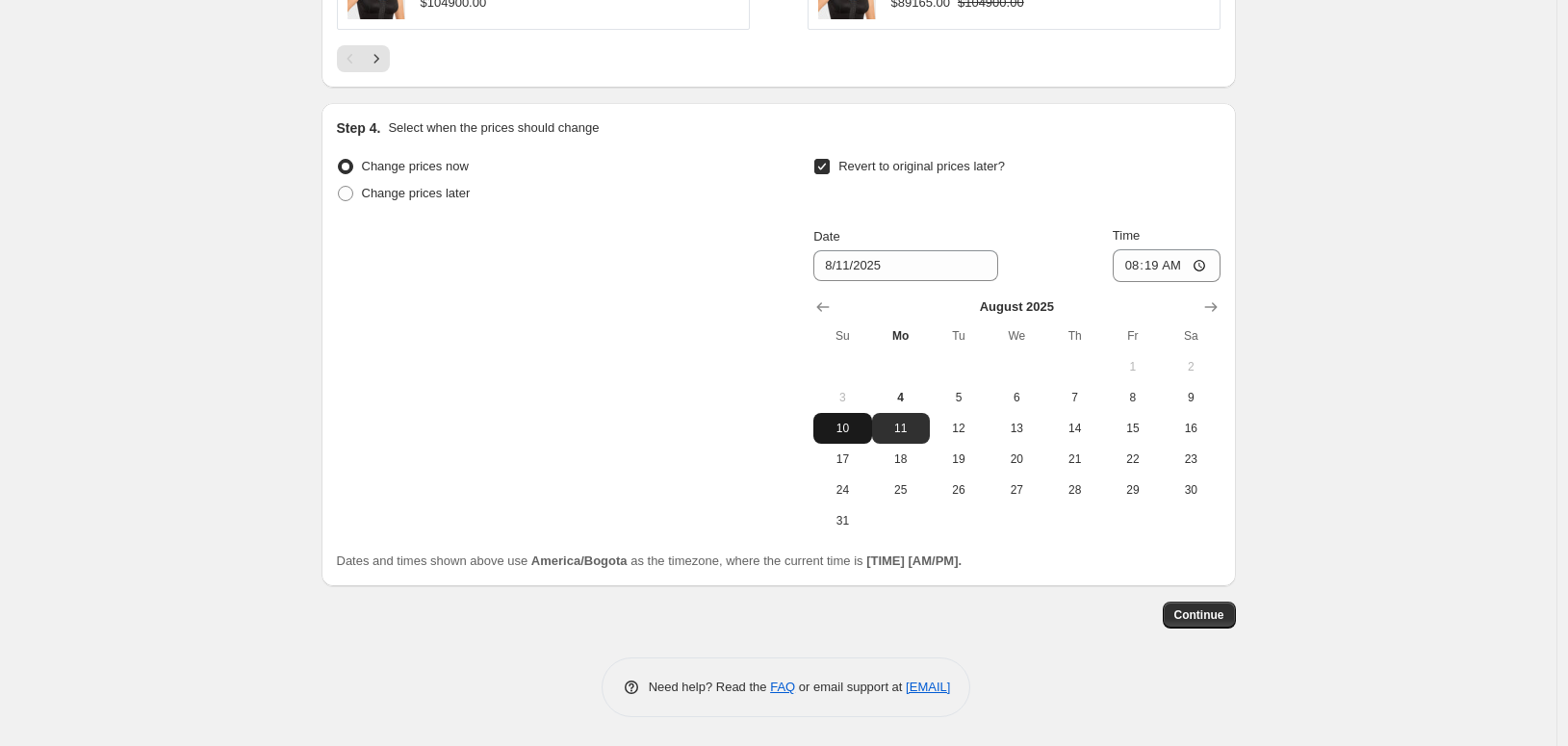 click on "10" at bounding box center [842, 428] 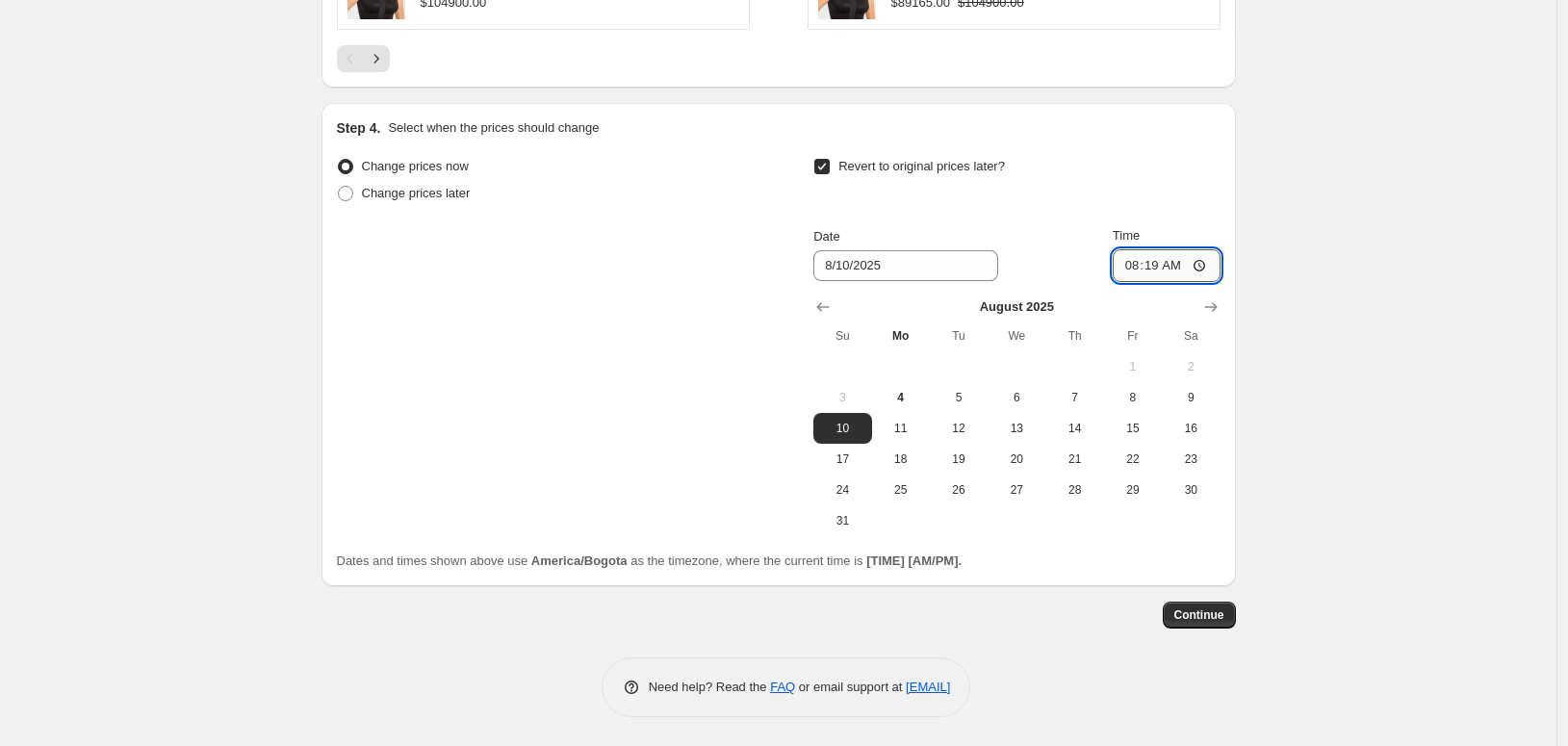 click on "08:19" at bounding box center [1167, 266] 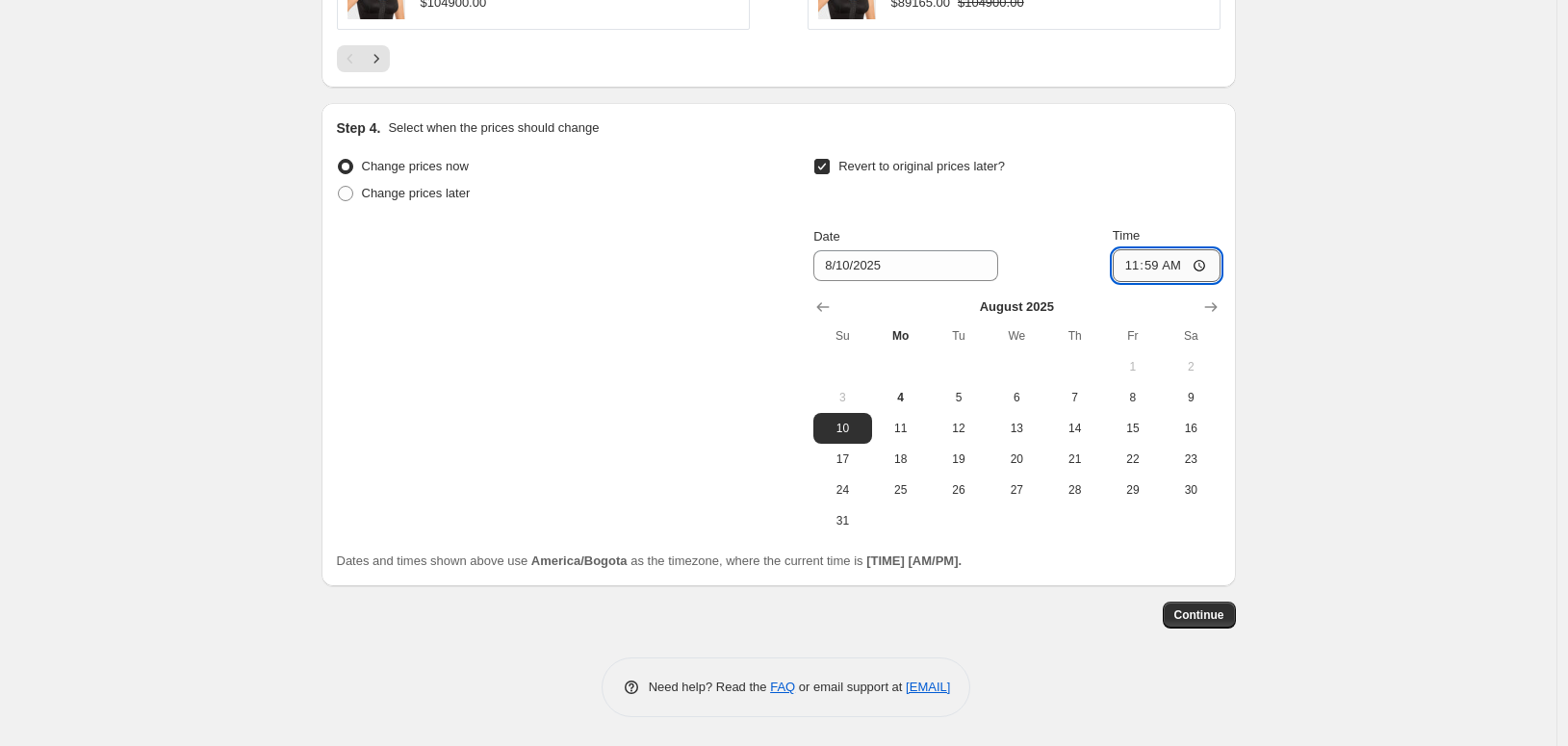 type on "23:59" 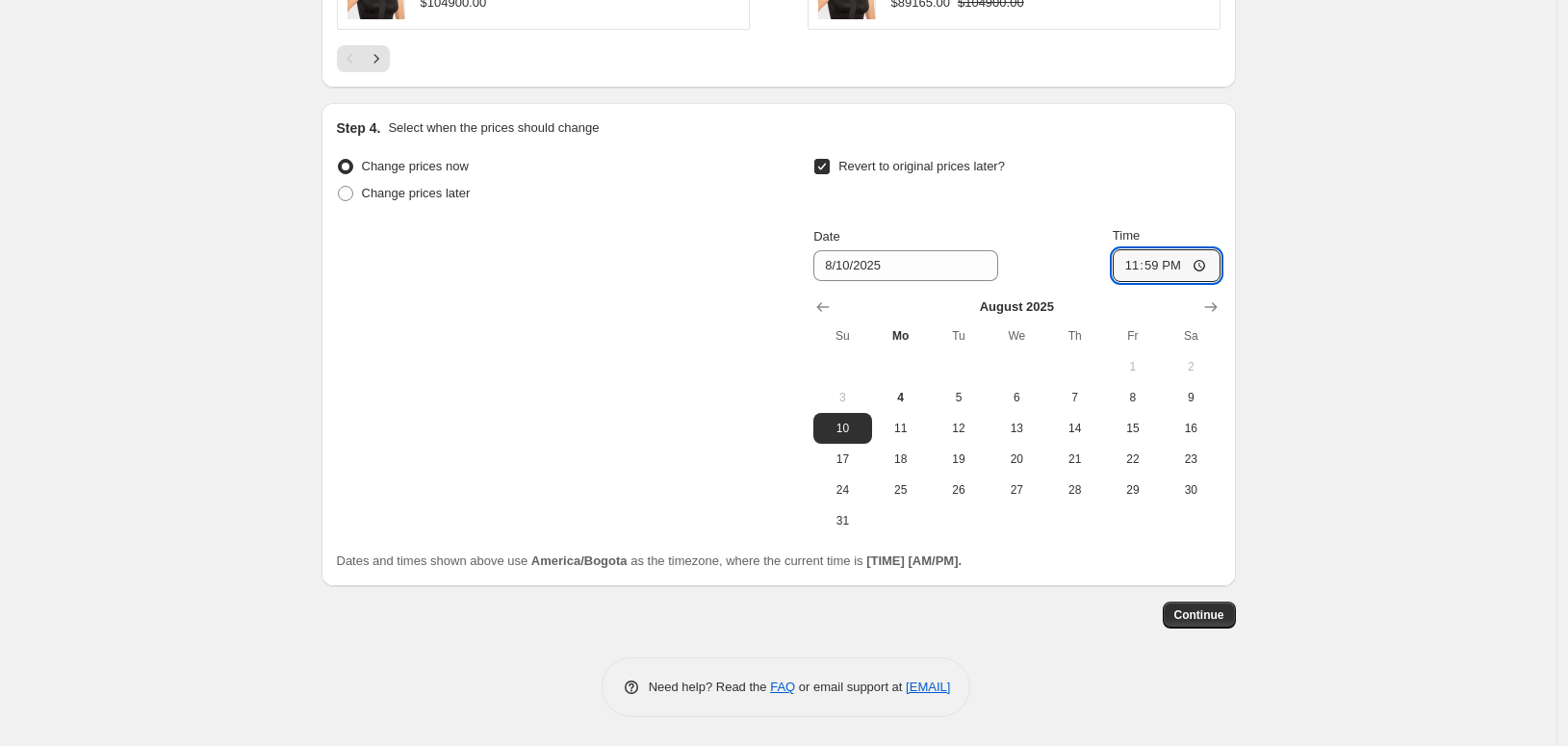 scroll, scrollTop: 1945, scrollLeft: 0, axis: vertical 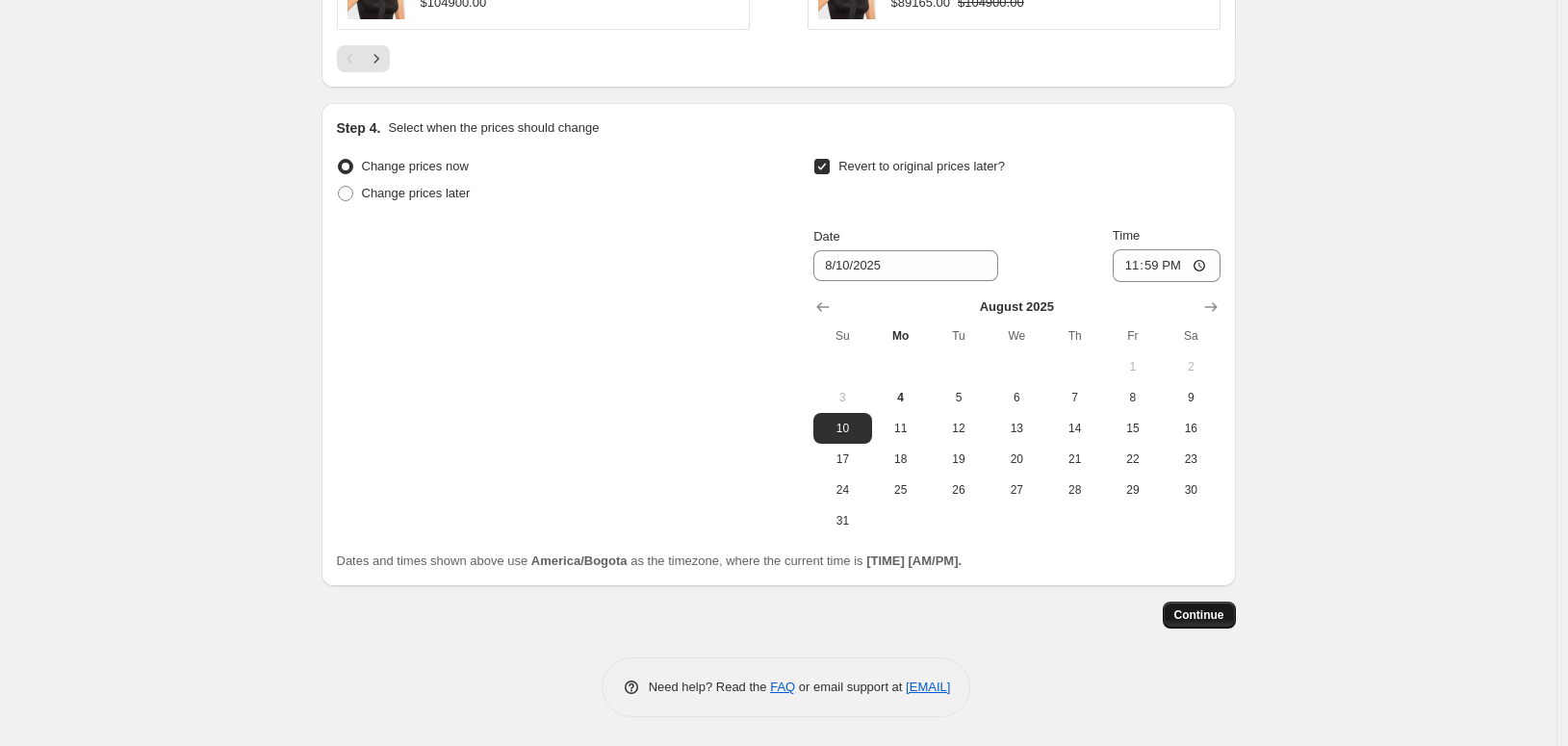 click on "Continue" at bounding box center (1199, 615) 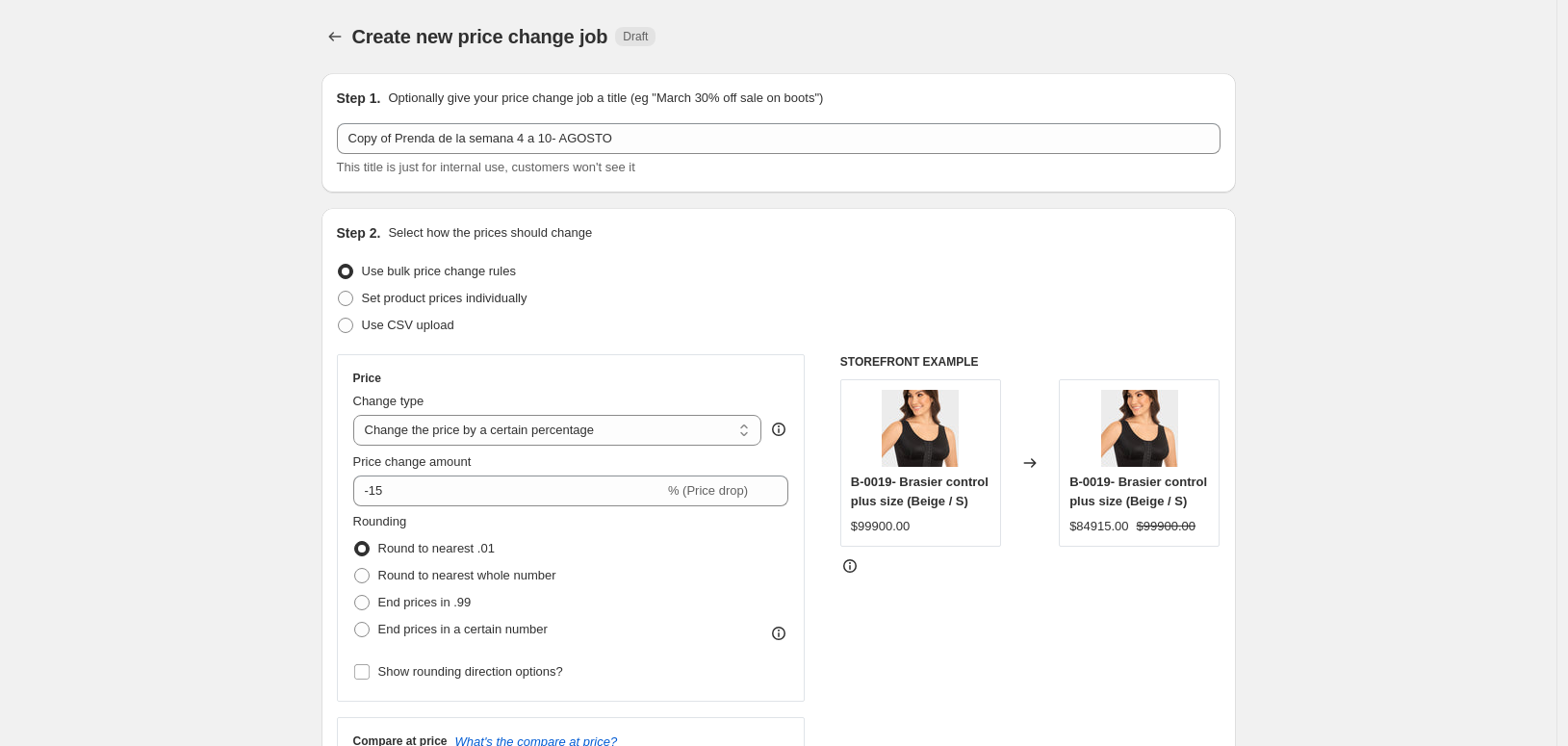 scroll, scrollTop: 1945, scrollLeft: 0, axis: vertical 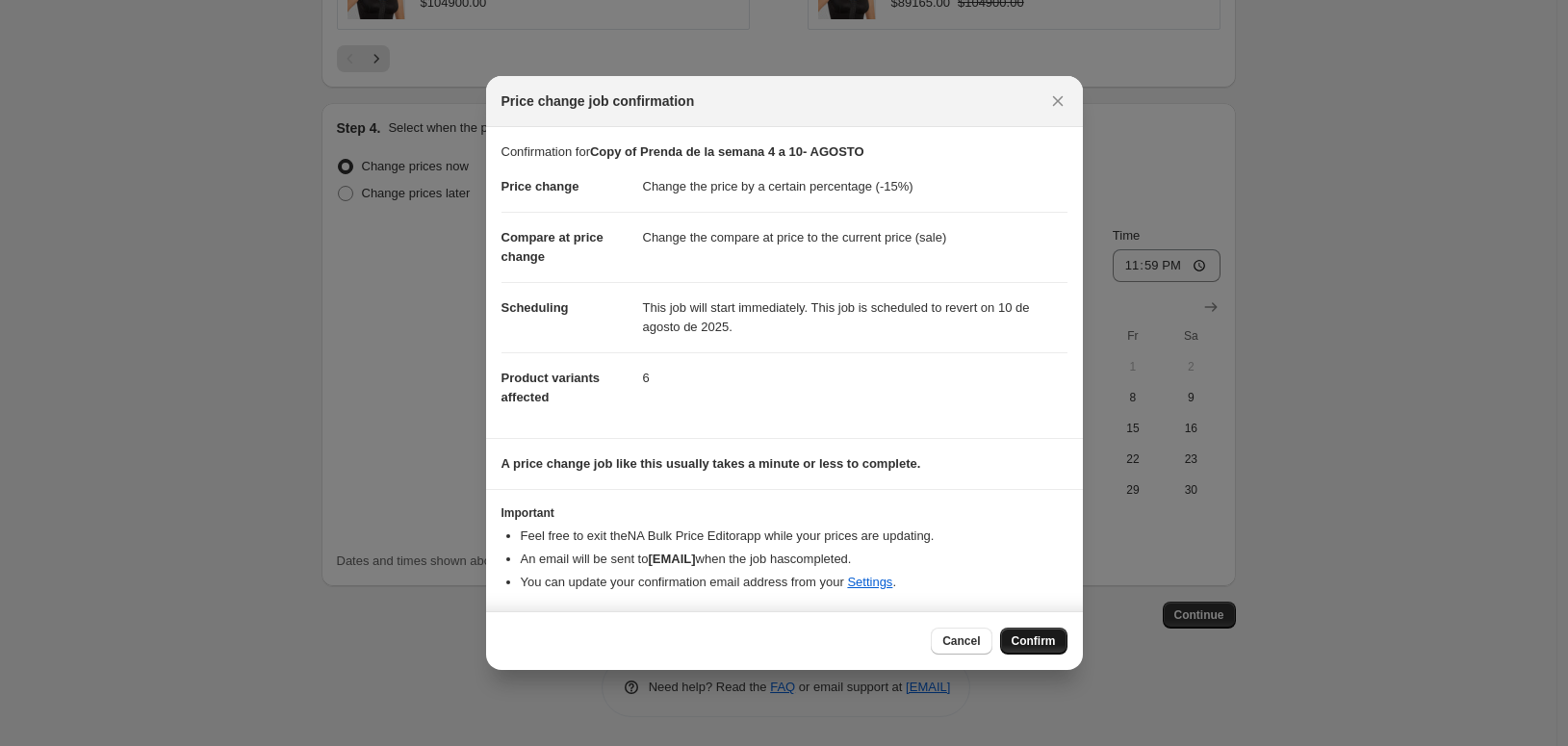 click on "Confirm" at bounding box center (1034, 641) 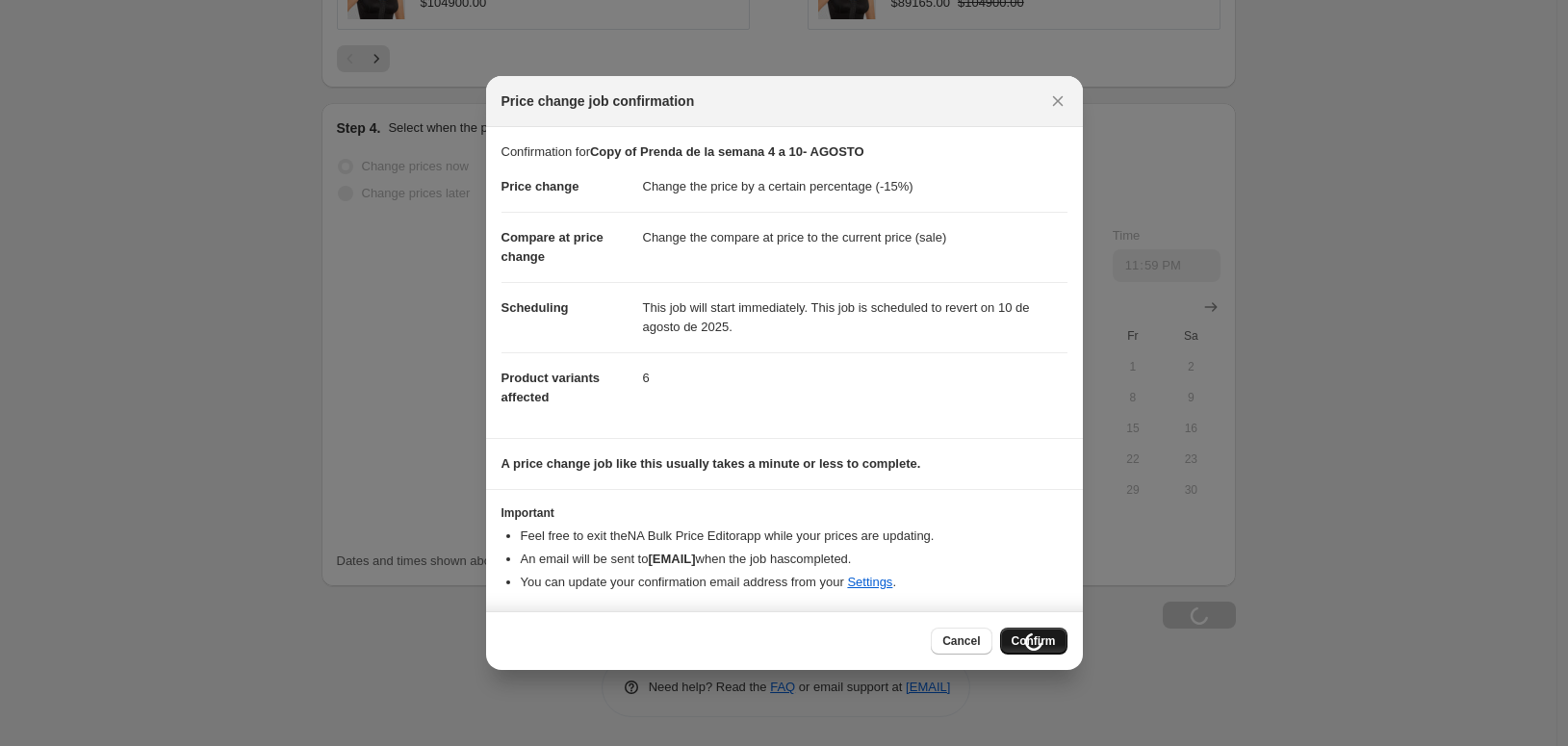 scroll, scrollTop: 2027, scrollLeft: 0, axis: vertical 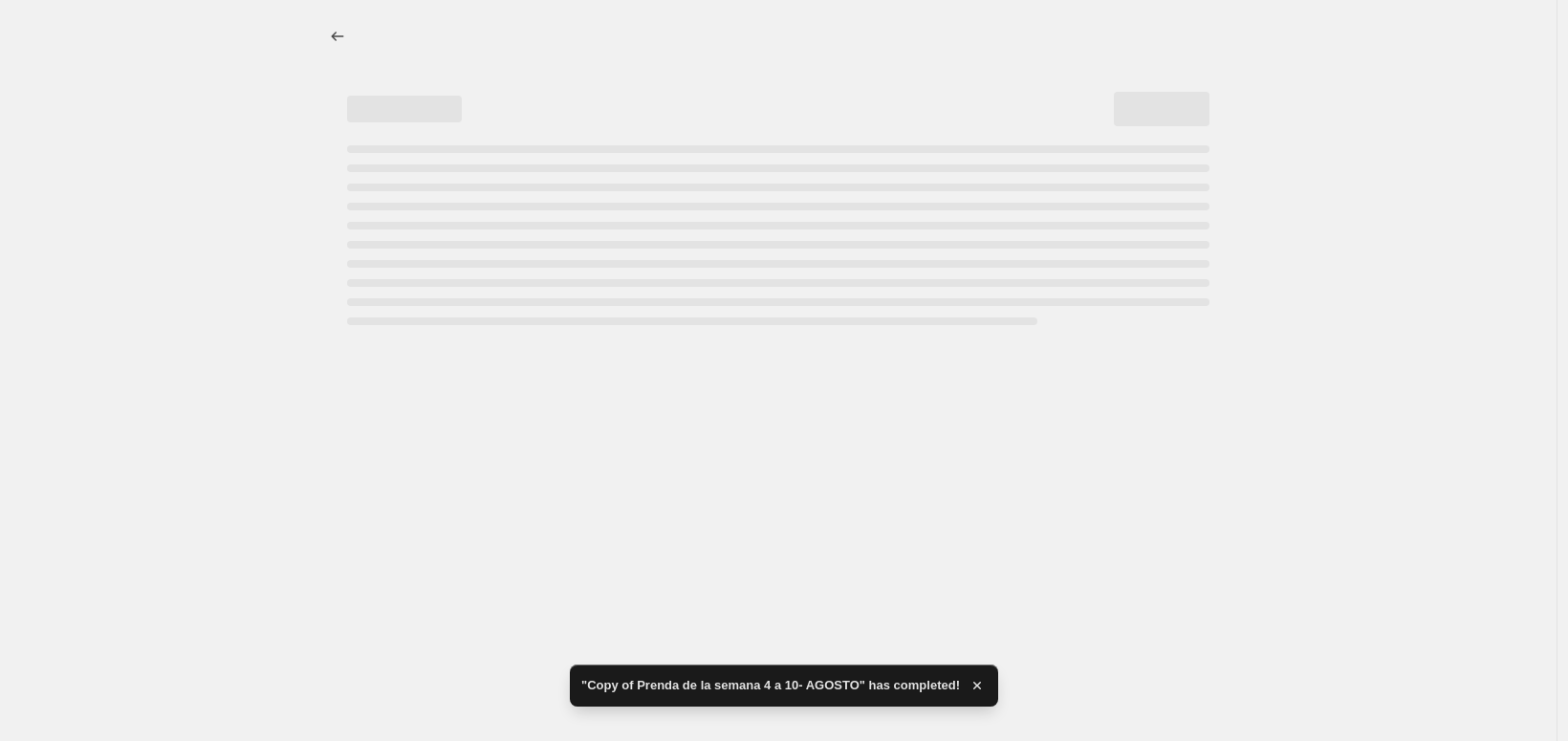 select on "percentage" 